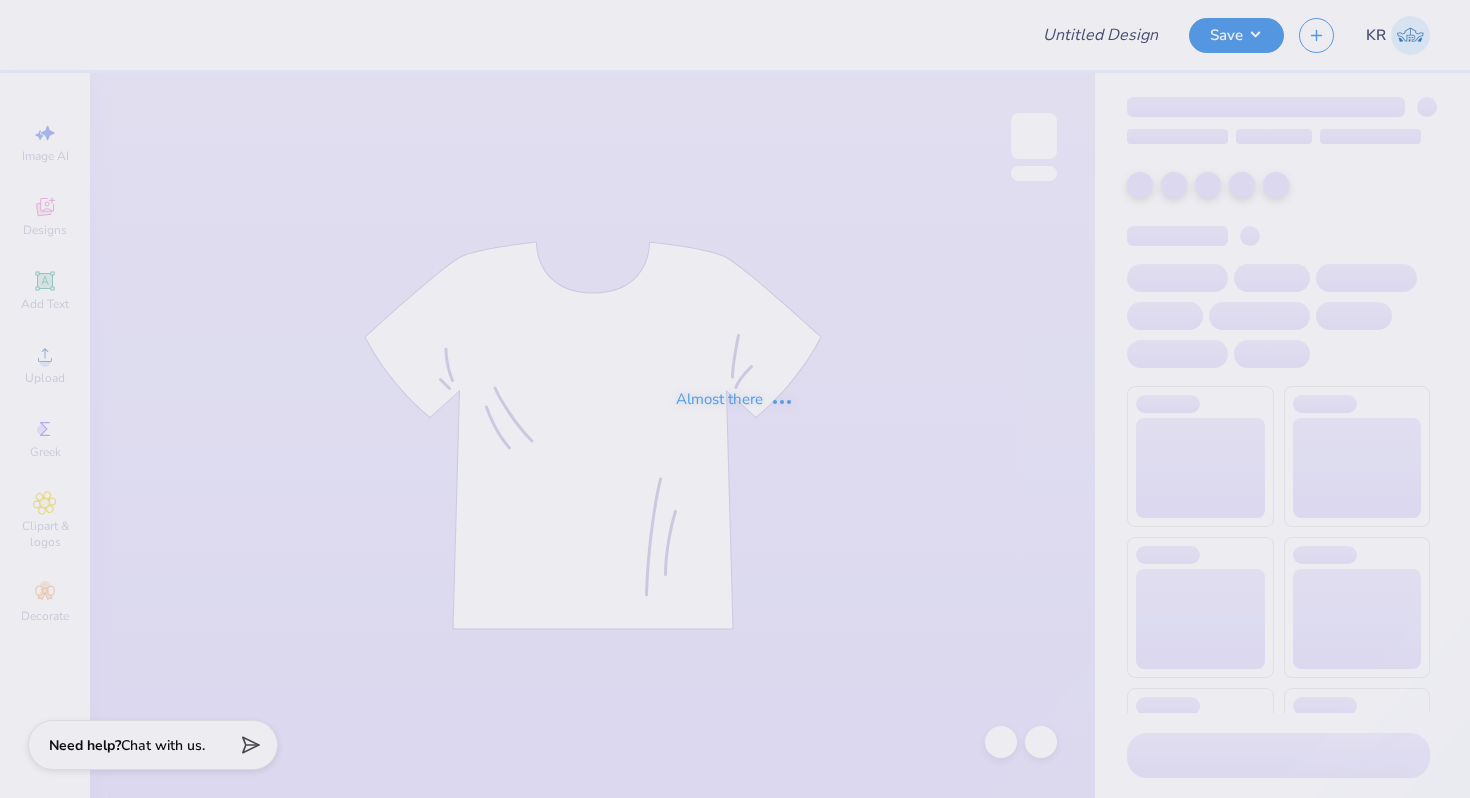 scroll, scrollTop: 0, scrollLeft: 0, axis: both 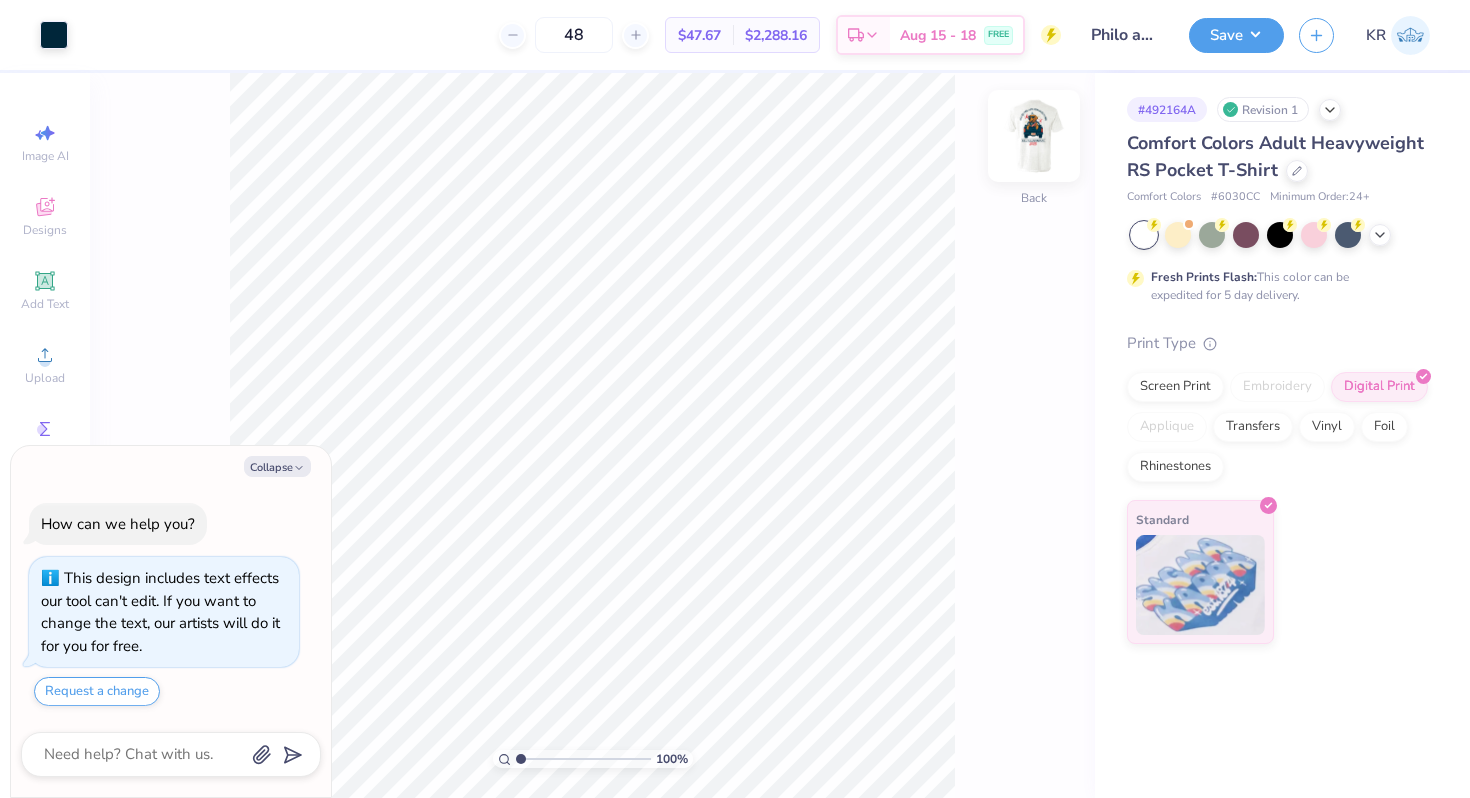 click at bounding box center [1034, 136] 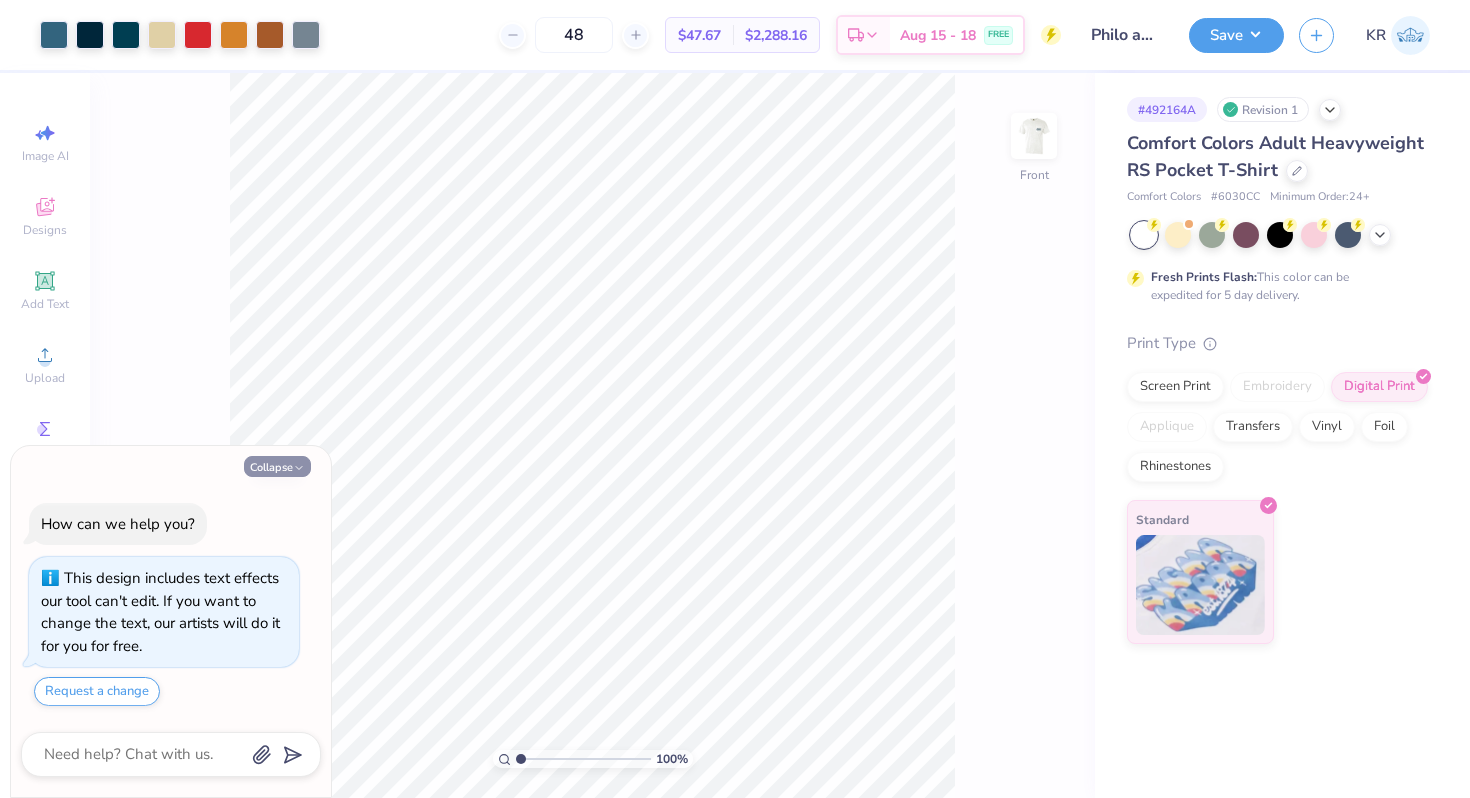 click on "Collapse" at bounding box center (277, 466) 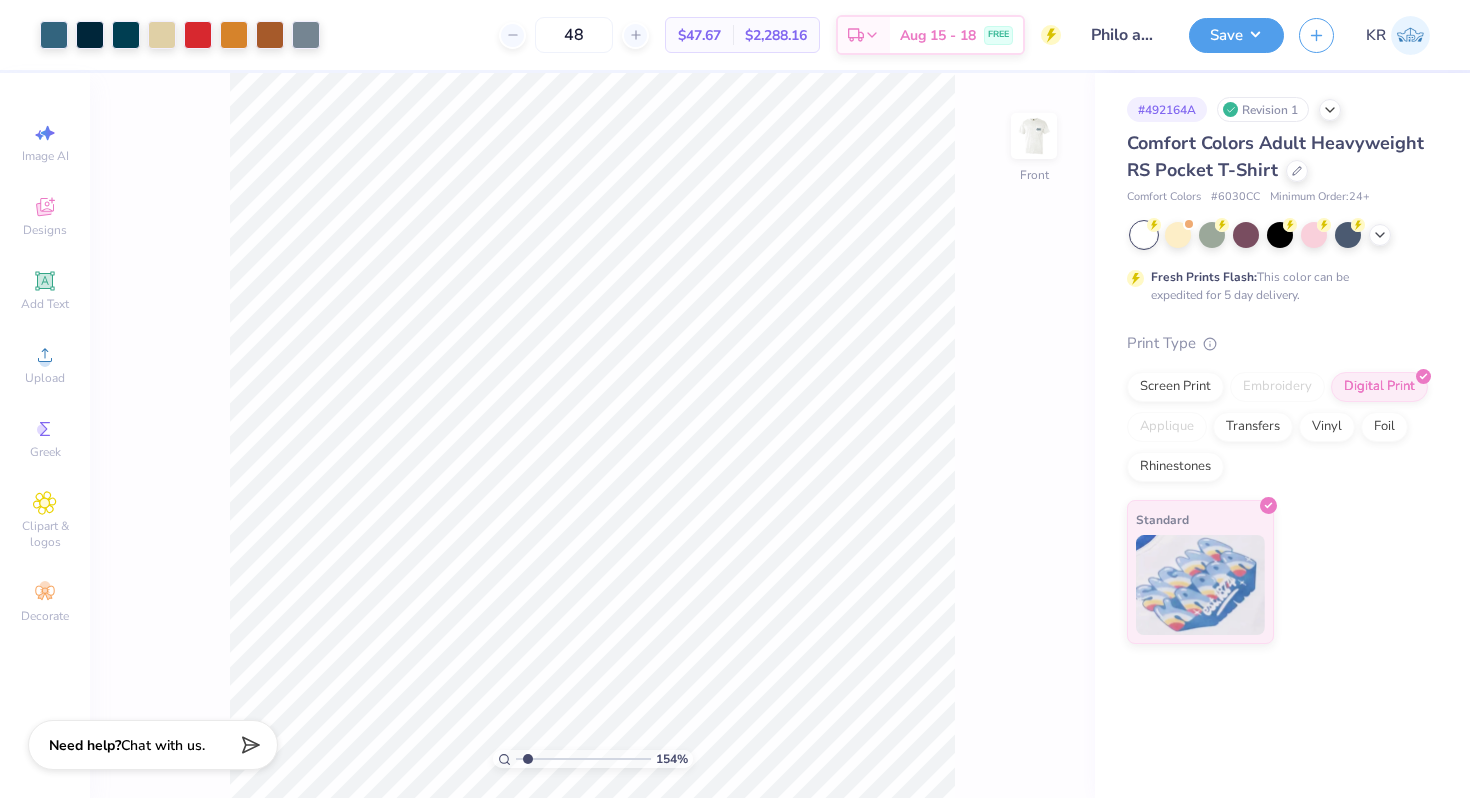 type on "1.56" 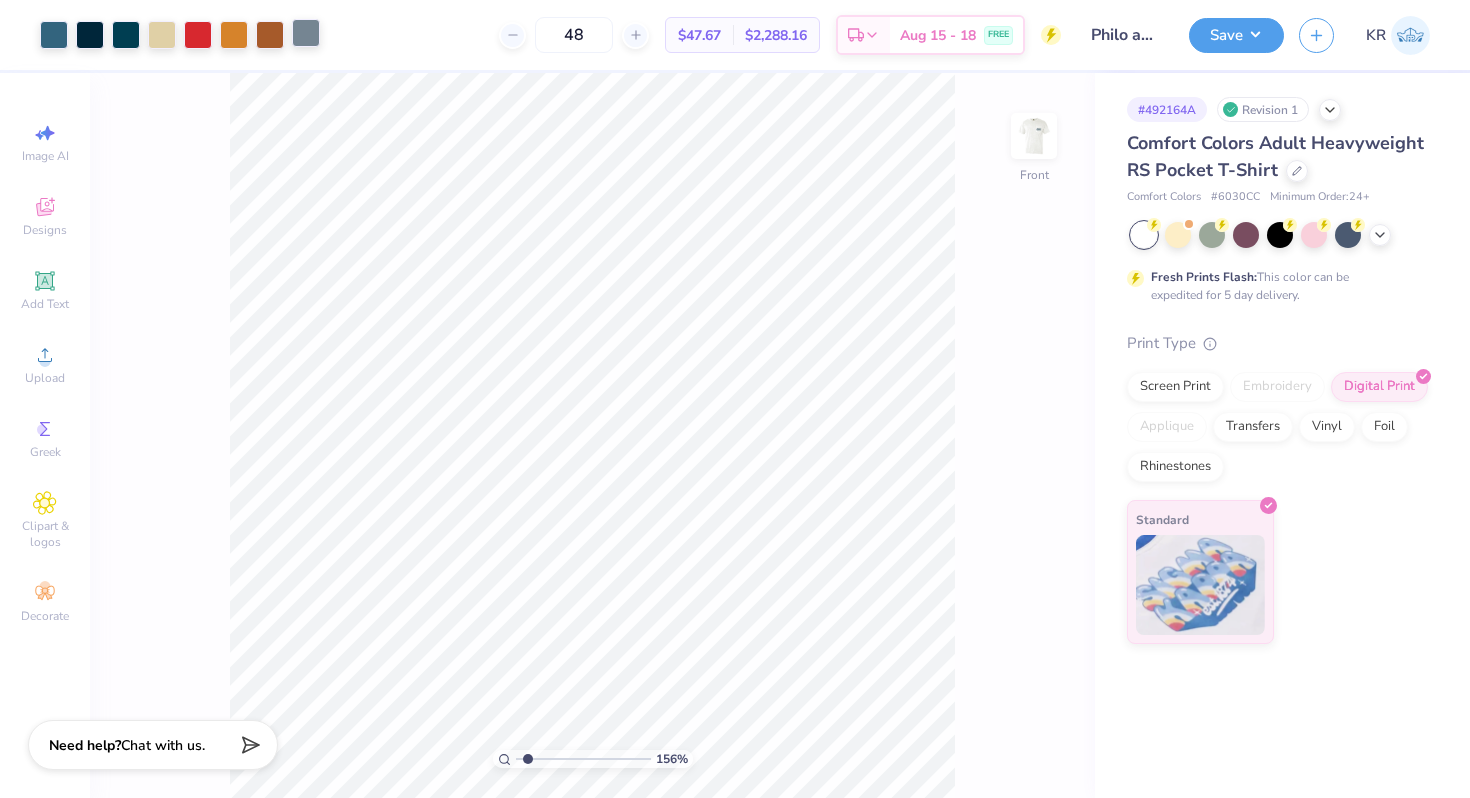 click at bounding box center [306, 33] 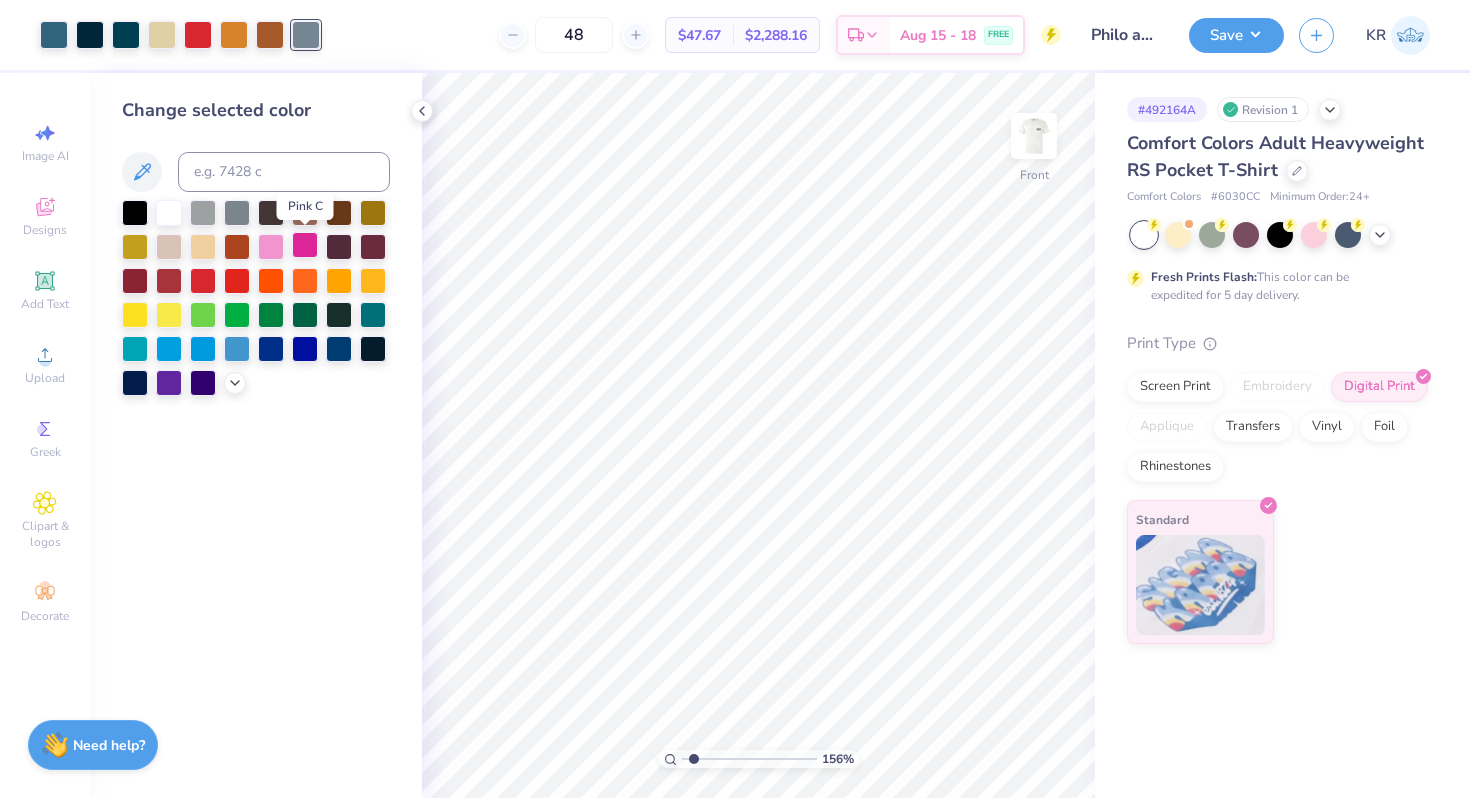 click at bounding box center (305, 245) 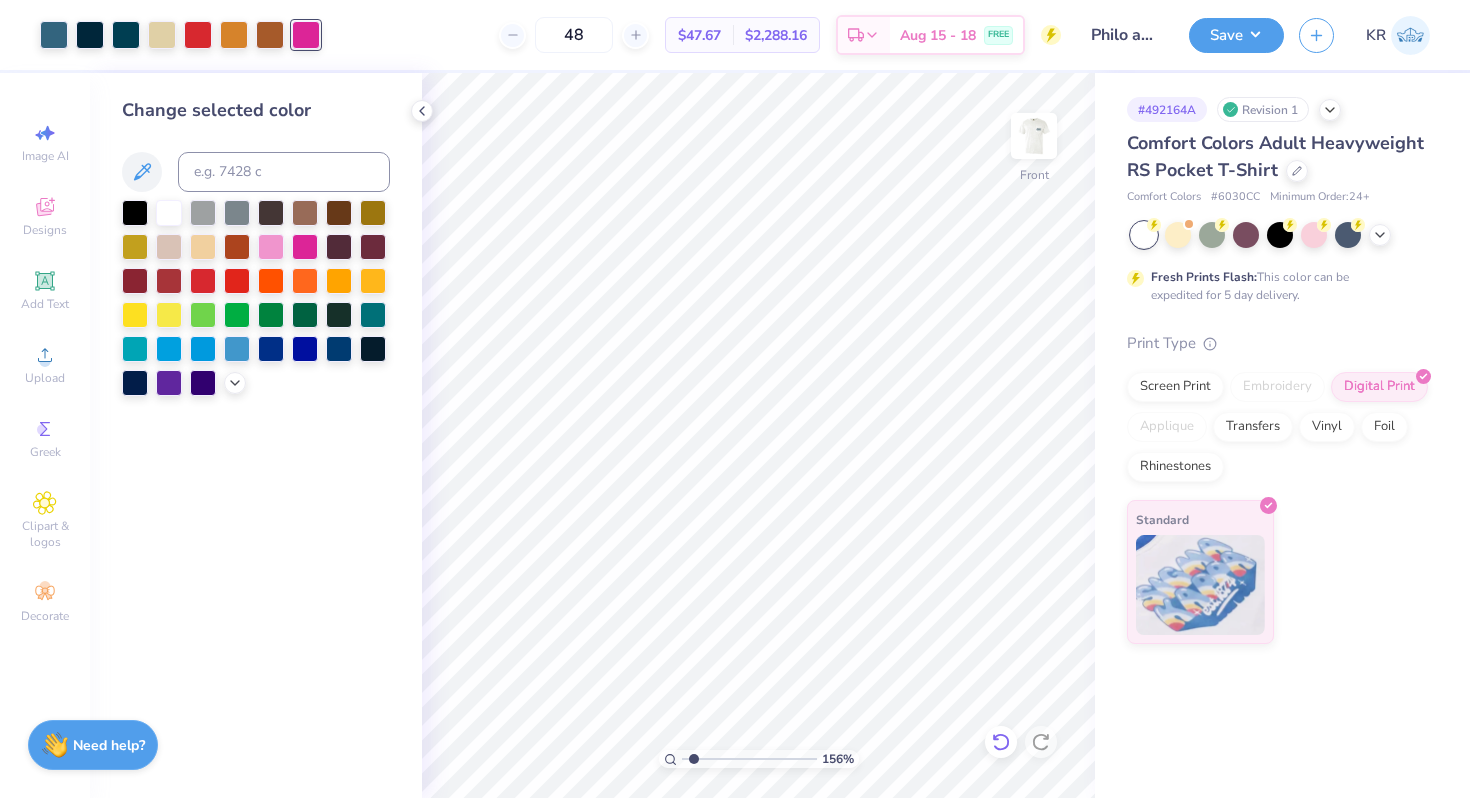 click 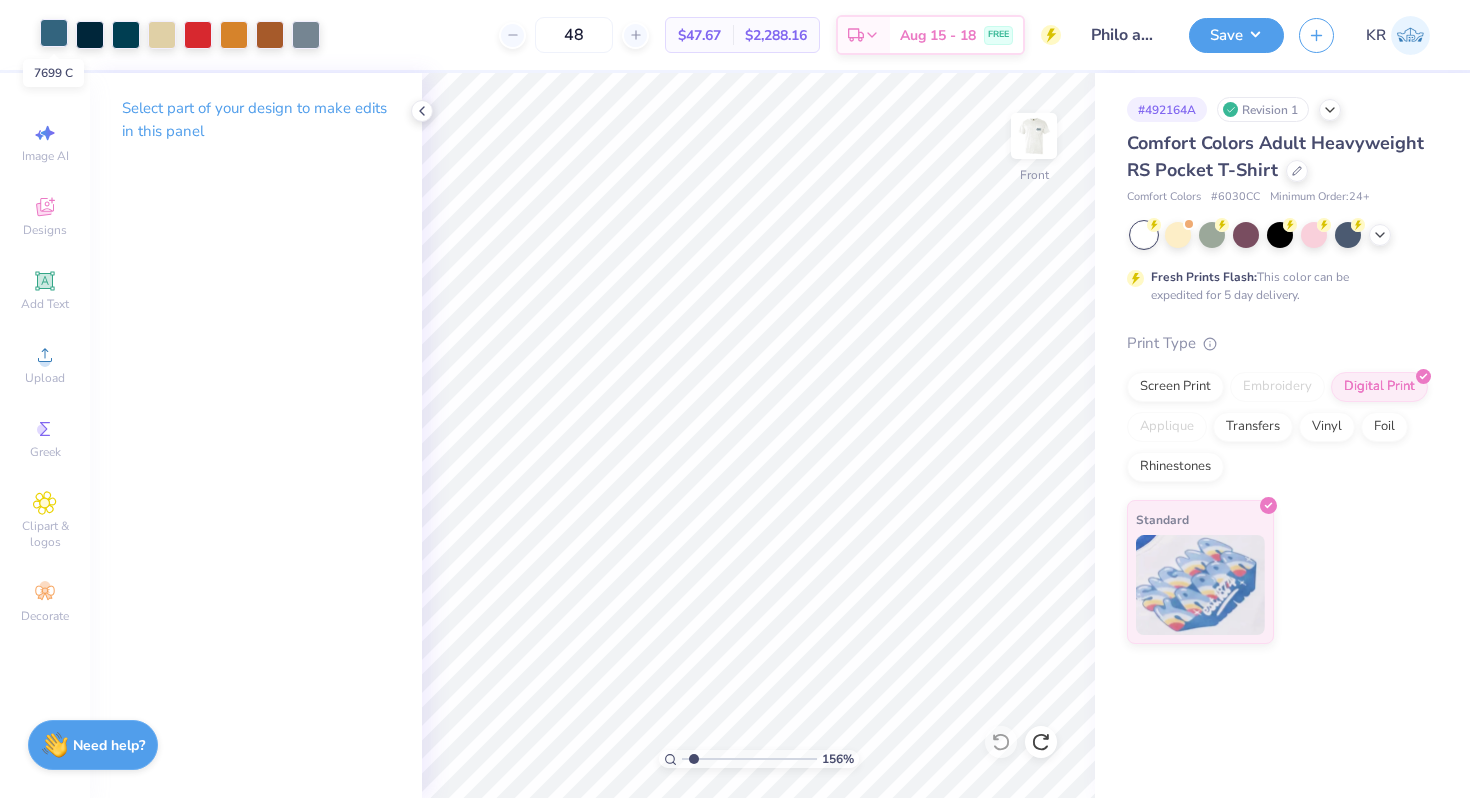 click at bounding box center (54, 33) 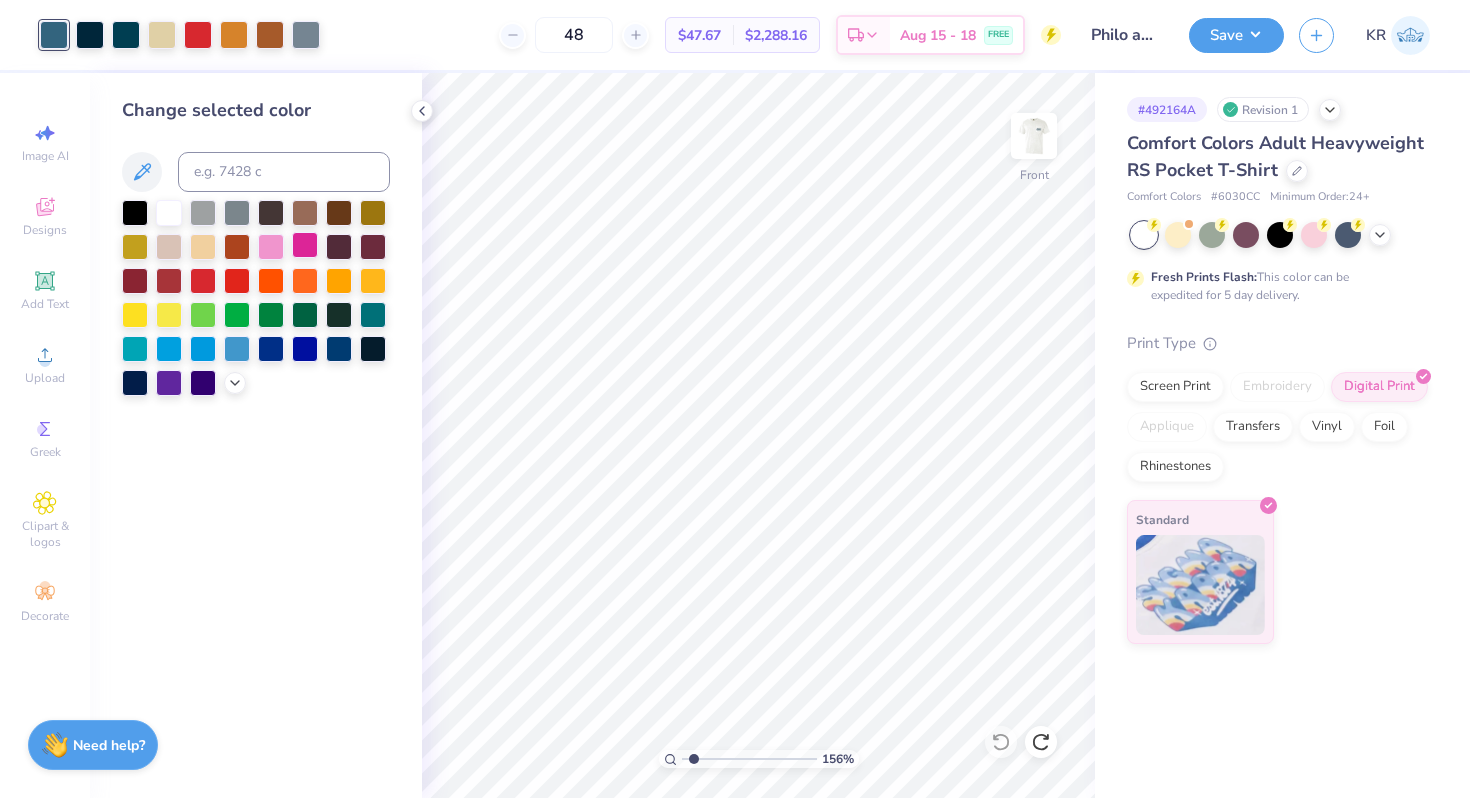 click at bounding box center (305, 245) 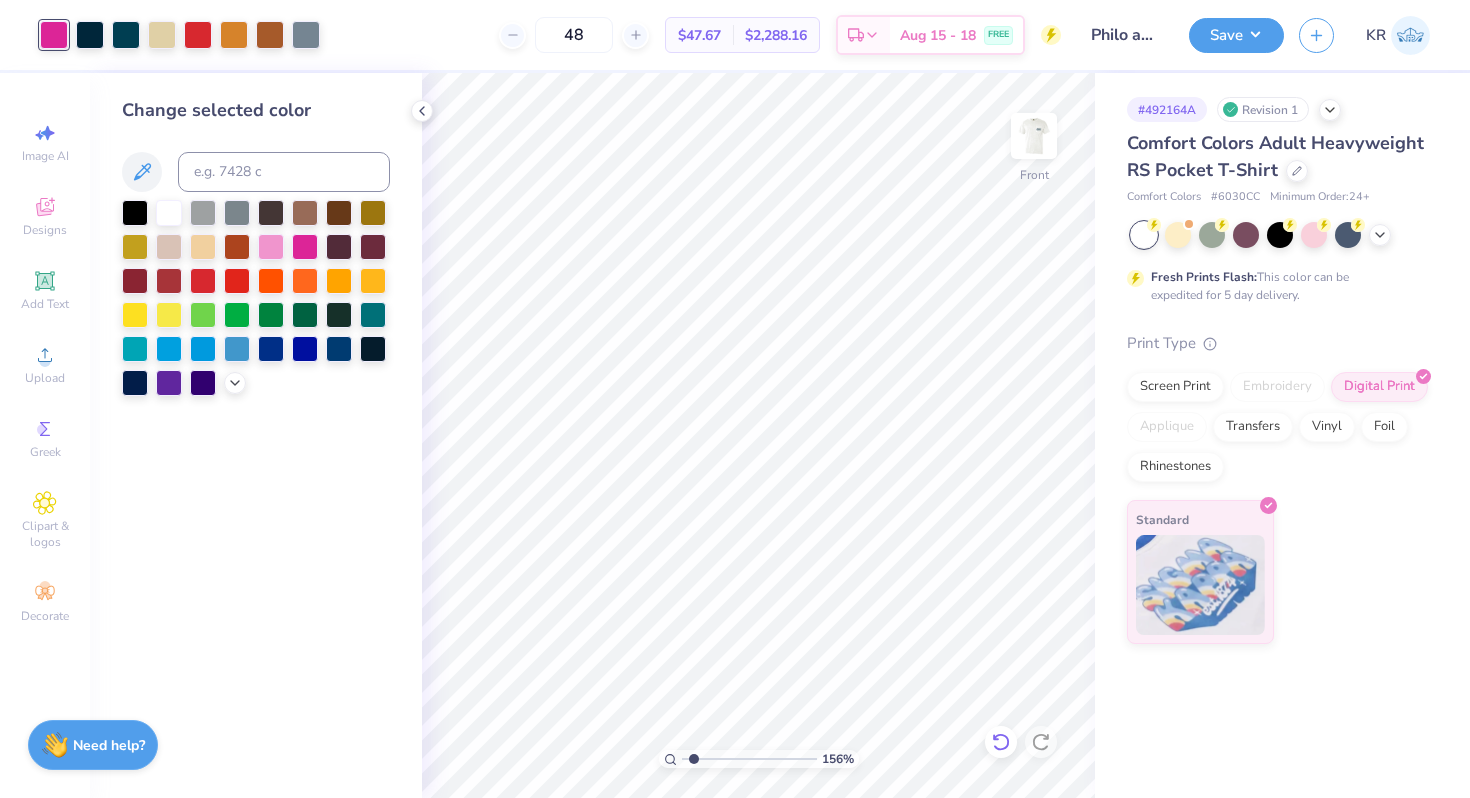 click 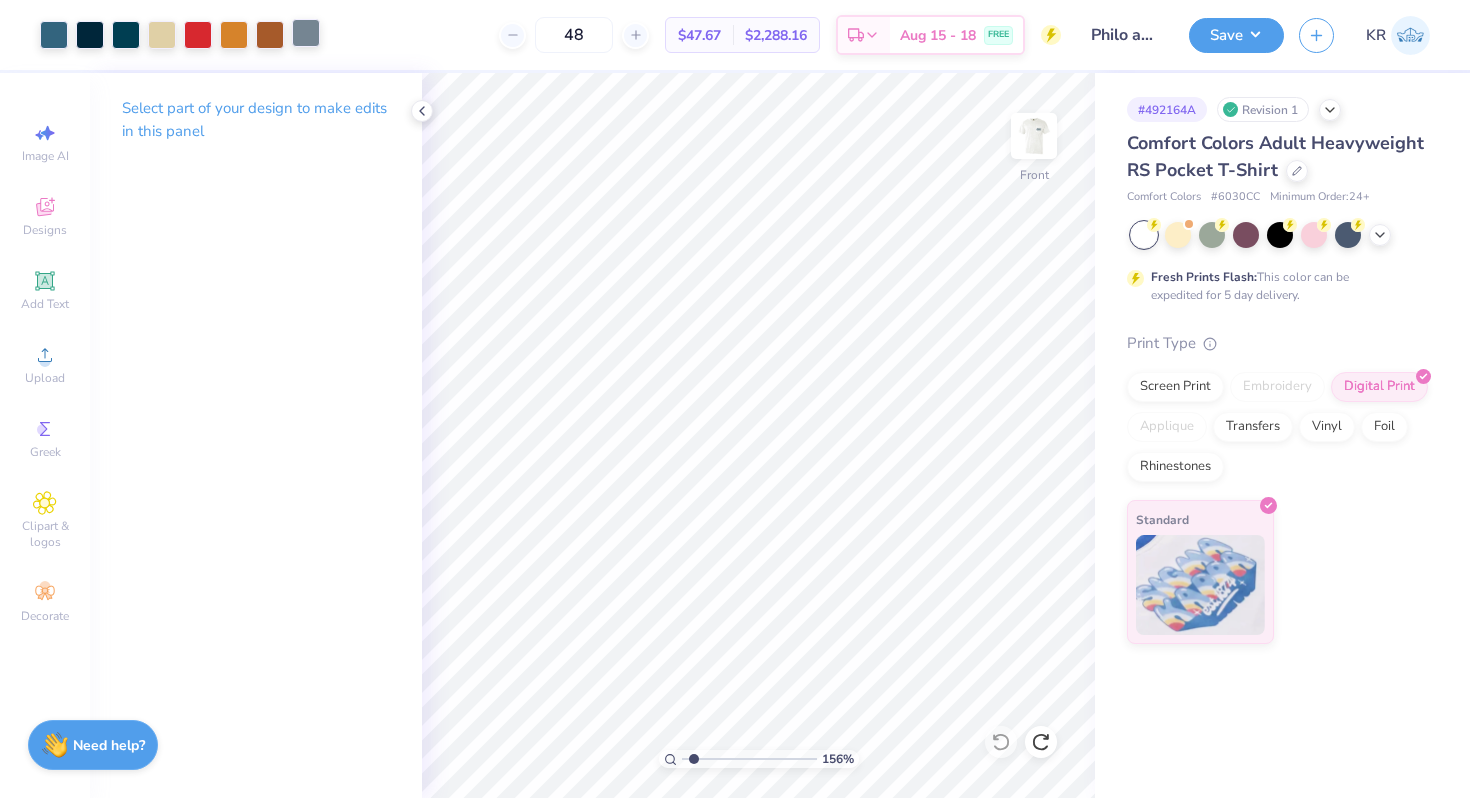 click at bounding box center (306, 33) 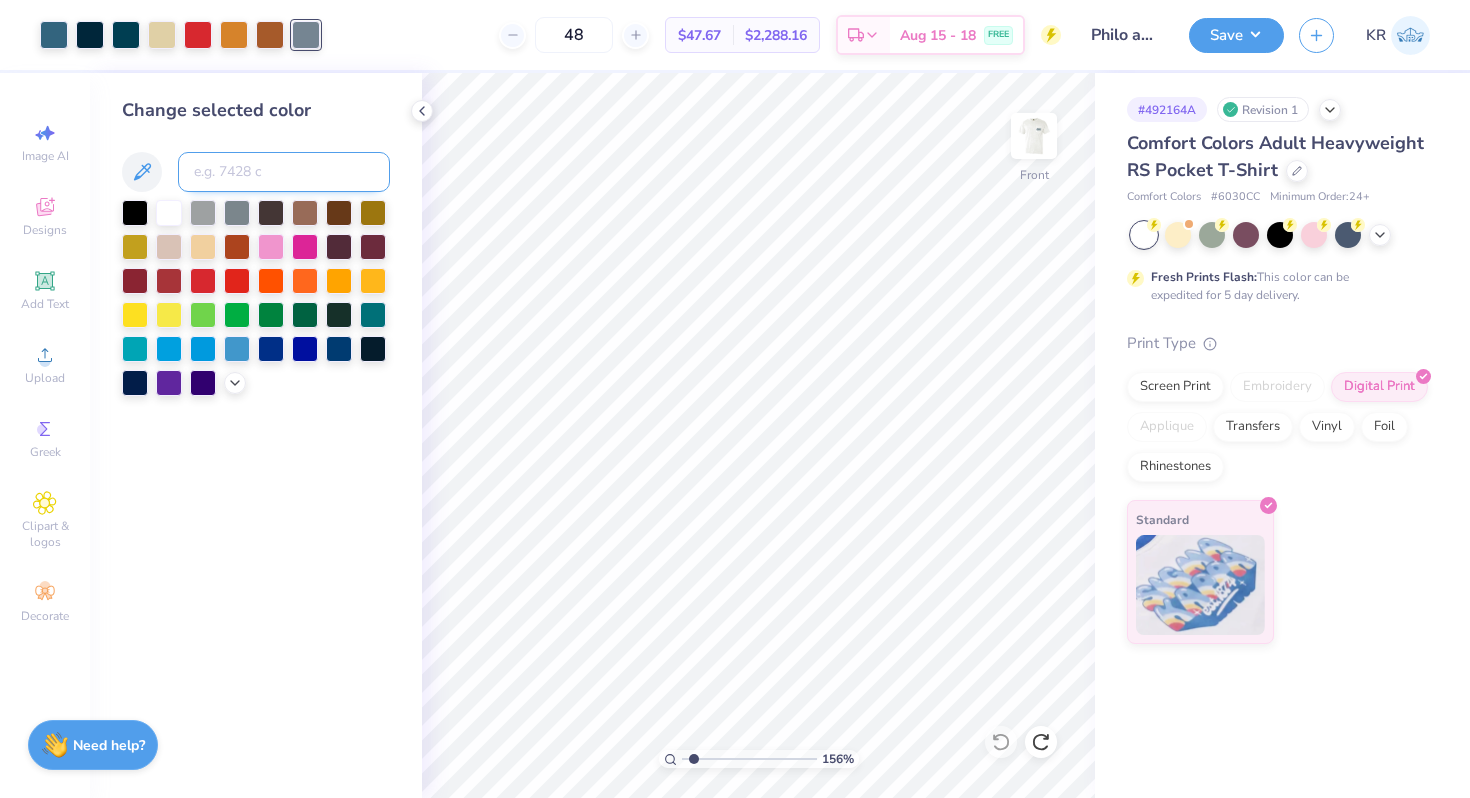 click at bounding box center [284, 172] 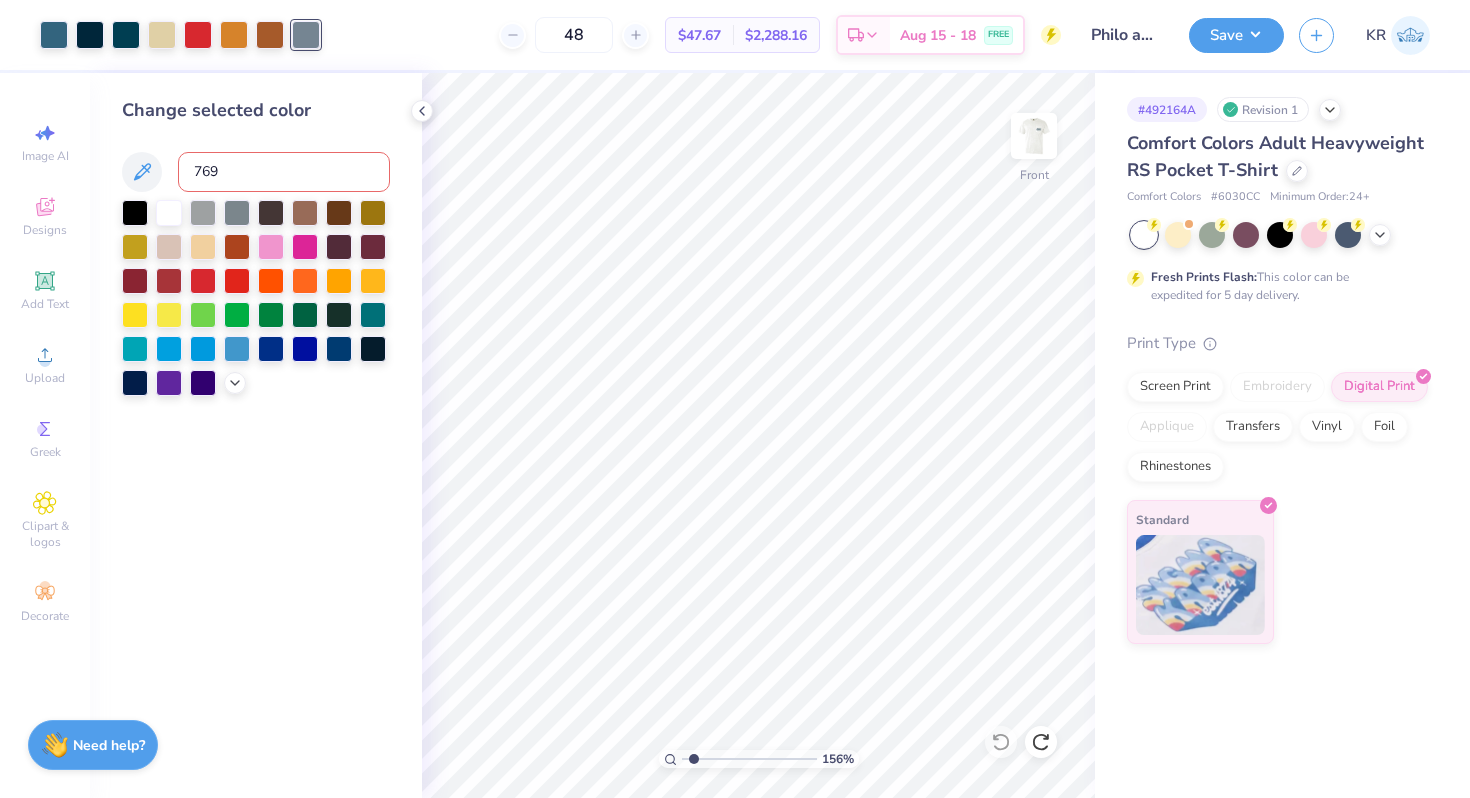 type on "7699" 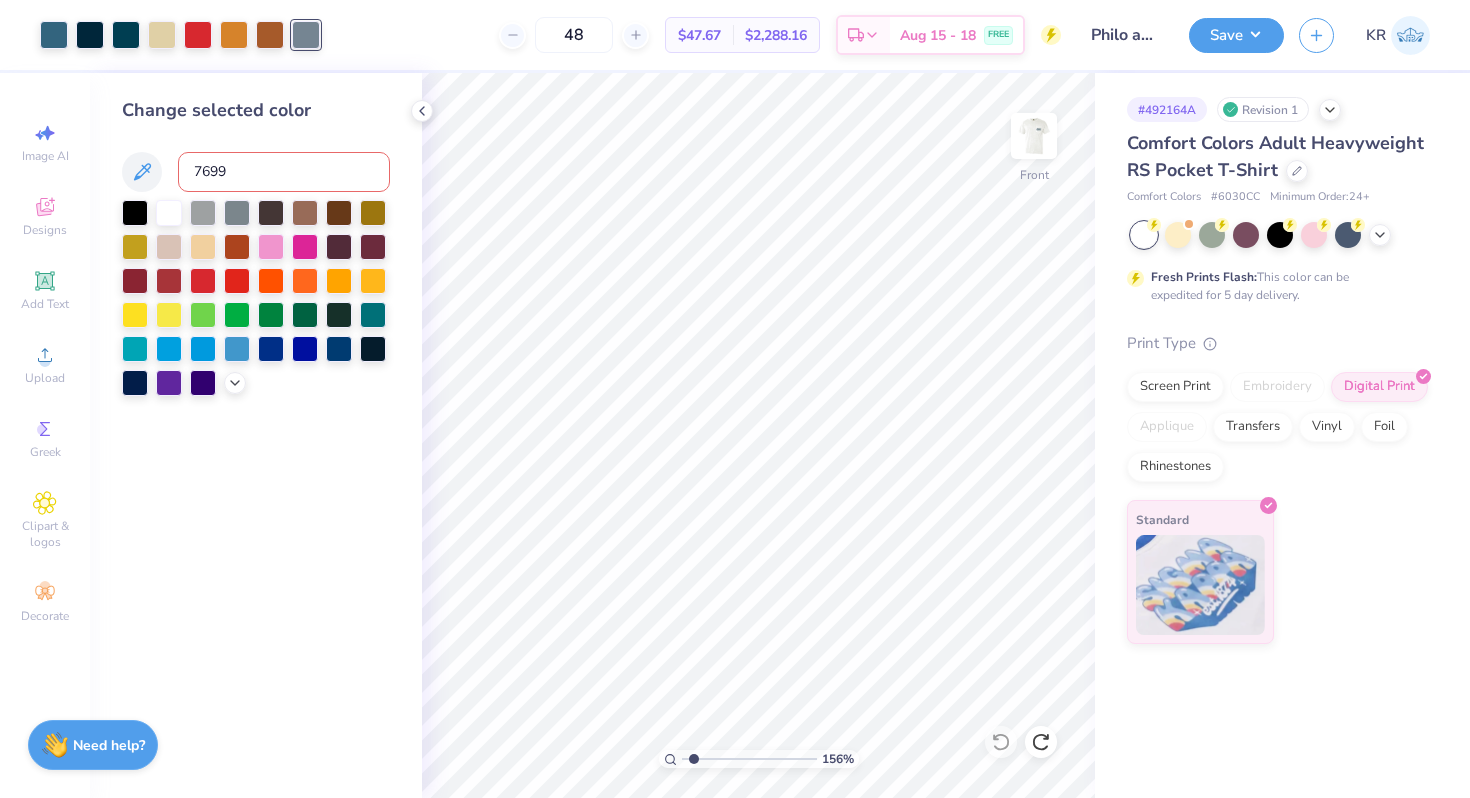 type 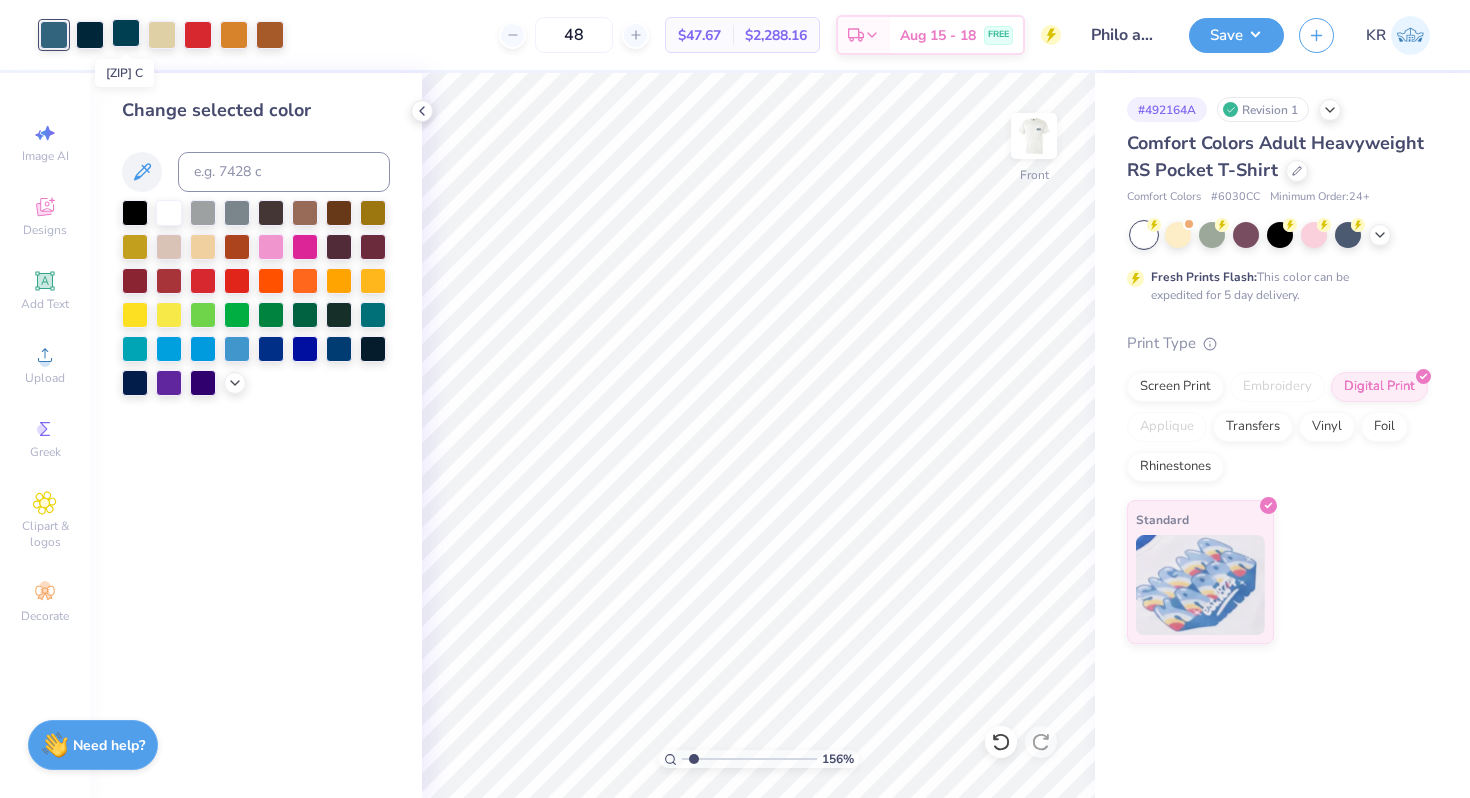 click at bounding box center [126, 33] 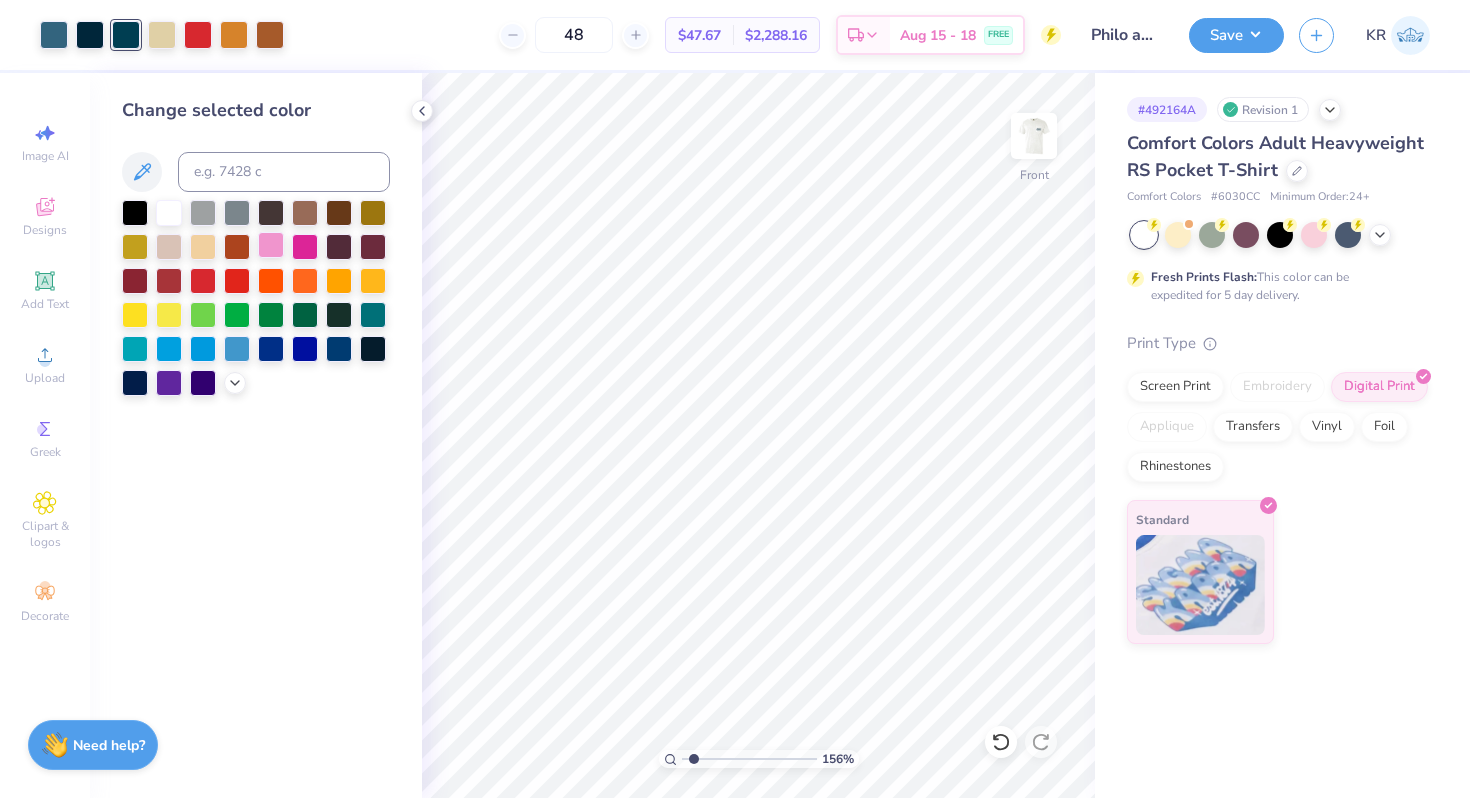click at bounding box center (271, 245) 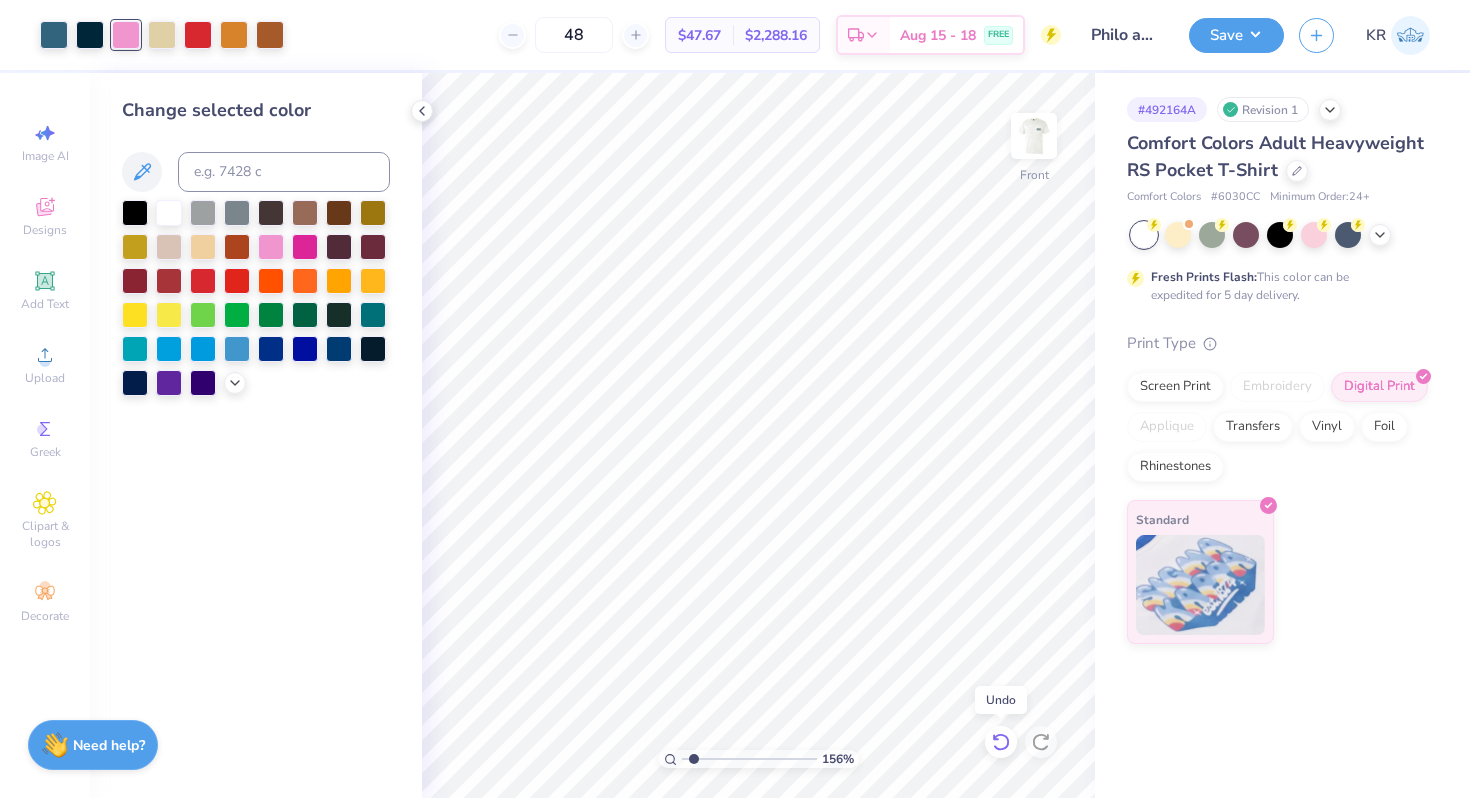 click 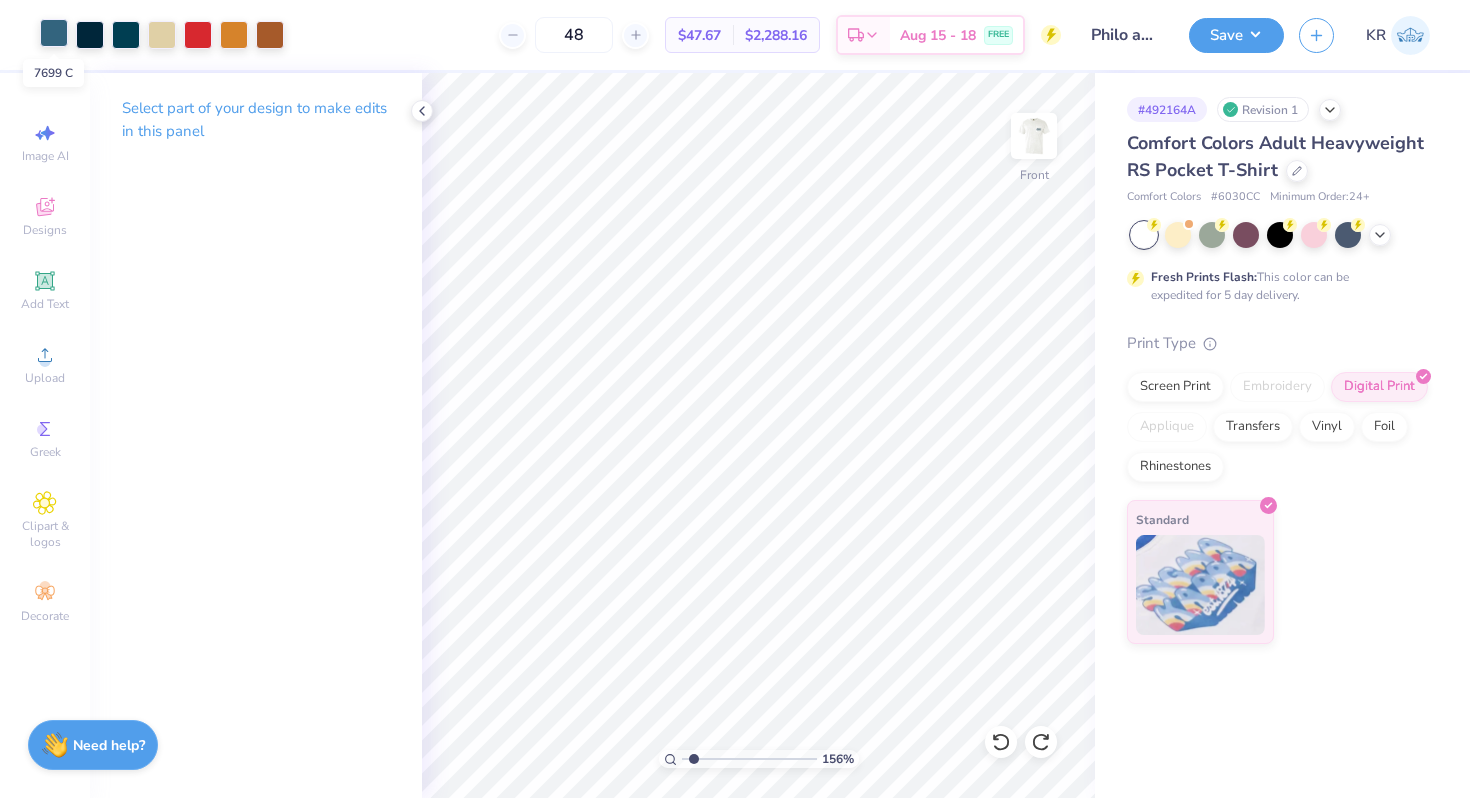 click at bounding box center [54, 33] 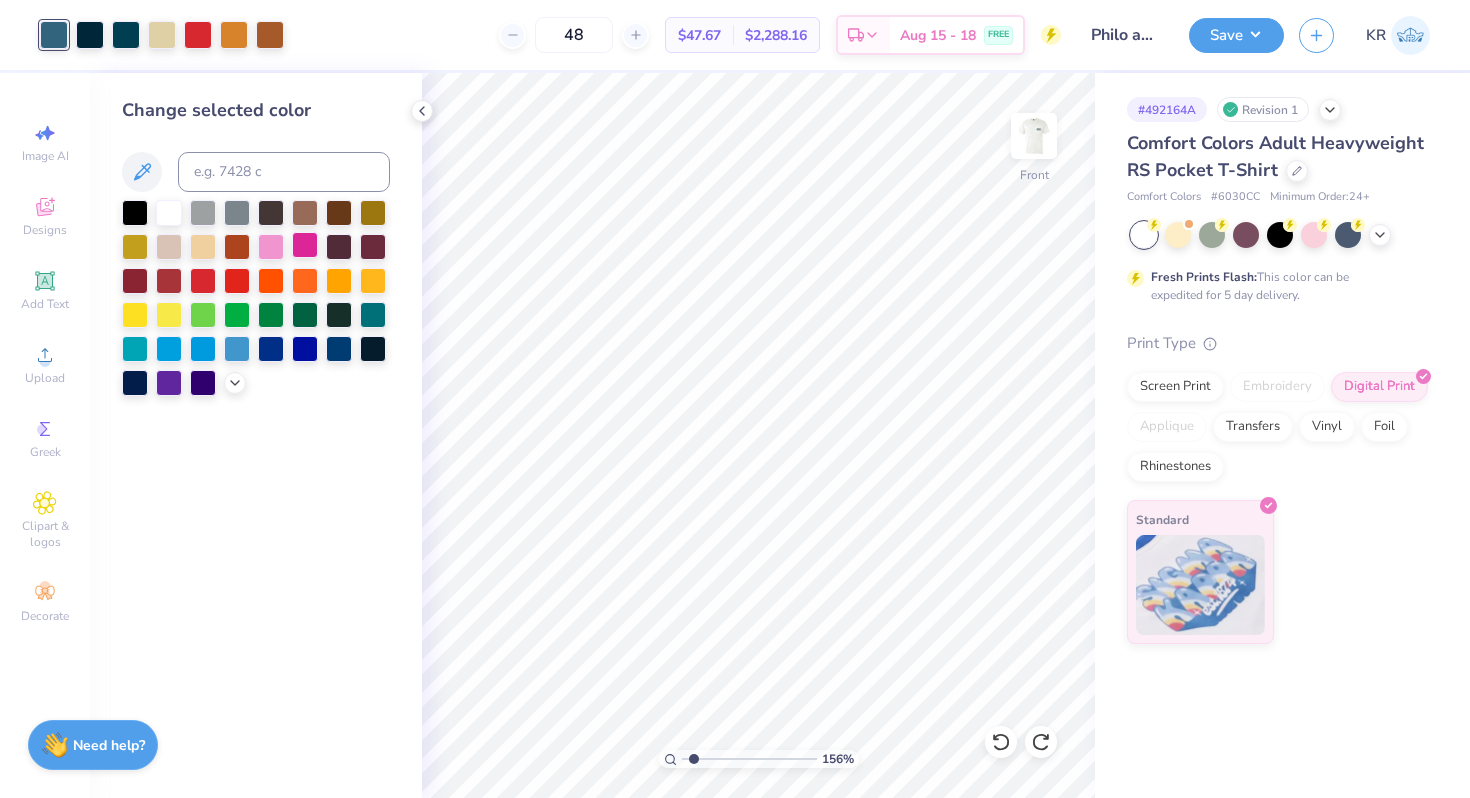 click at bounding box center (305, 245) 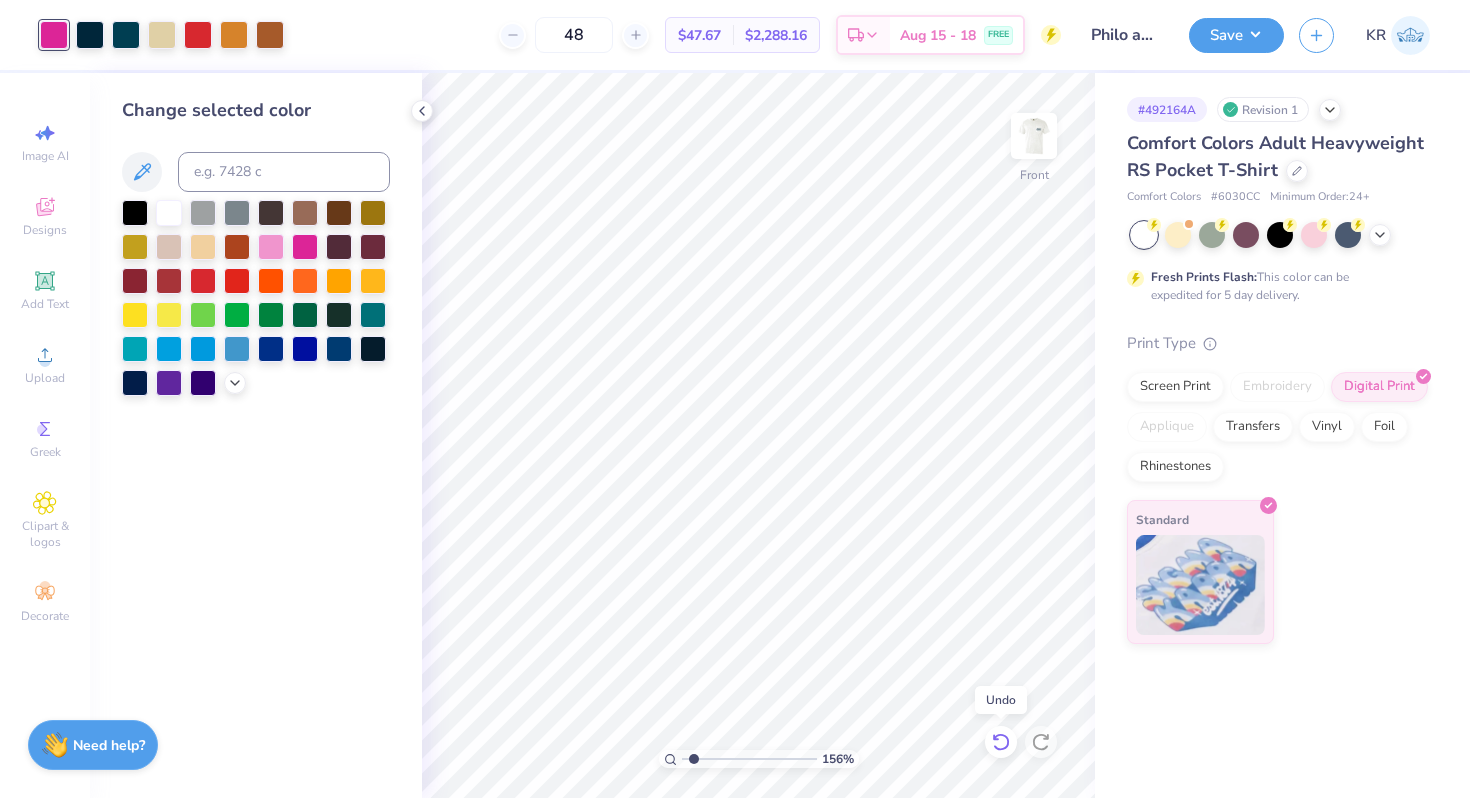 click 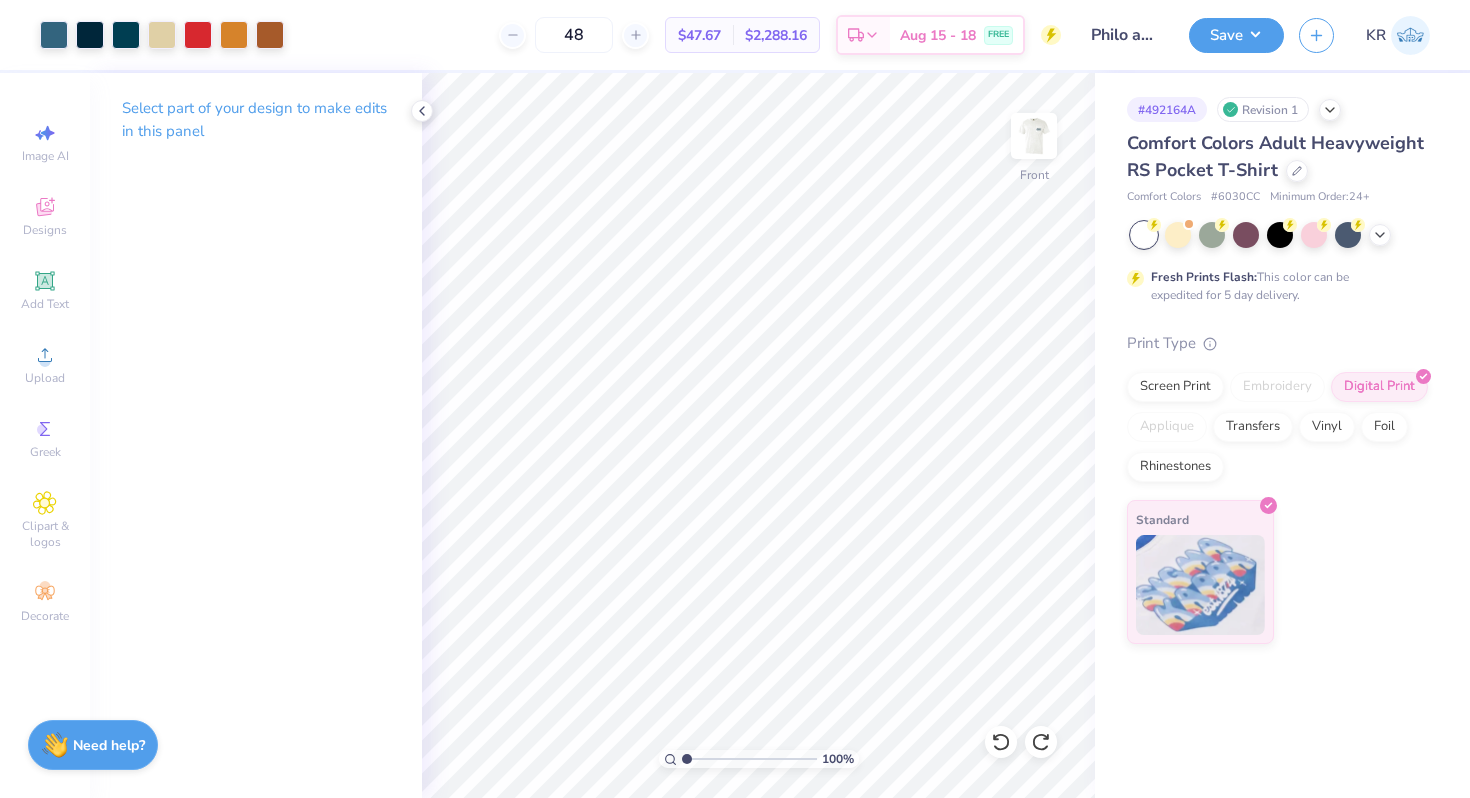 drag, startPoint x: 695, startPoint y: 758, endPoint x: 675, endPoint y: 757, distance: 20.024984 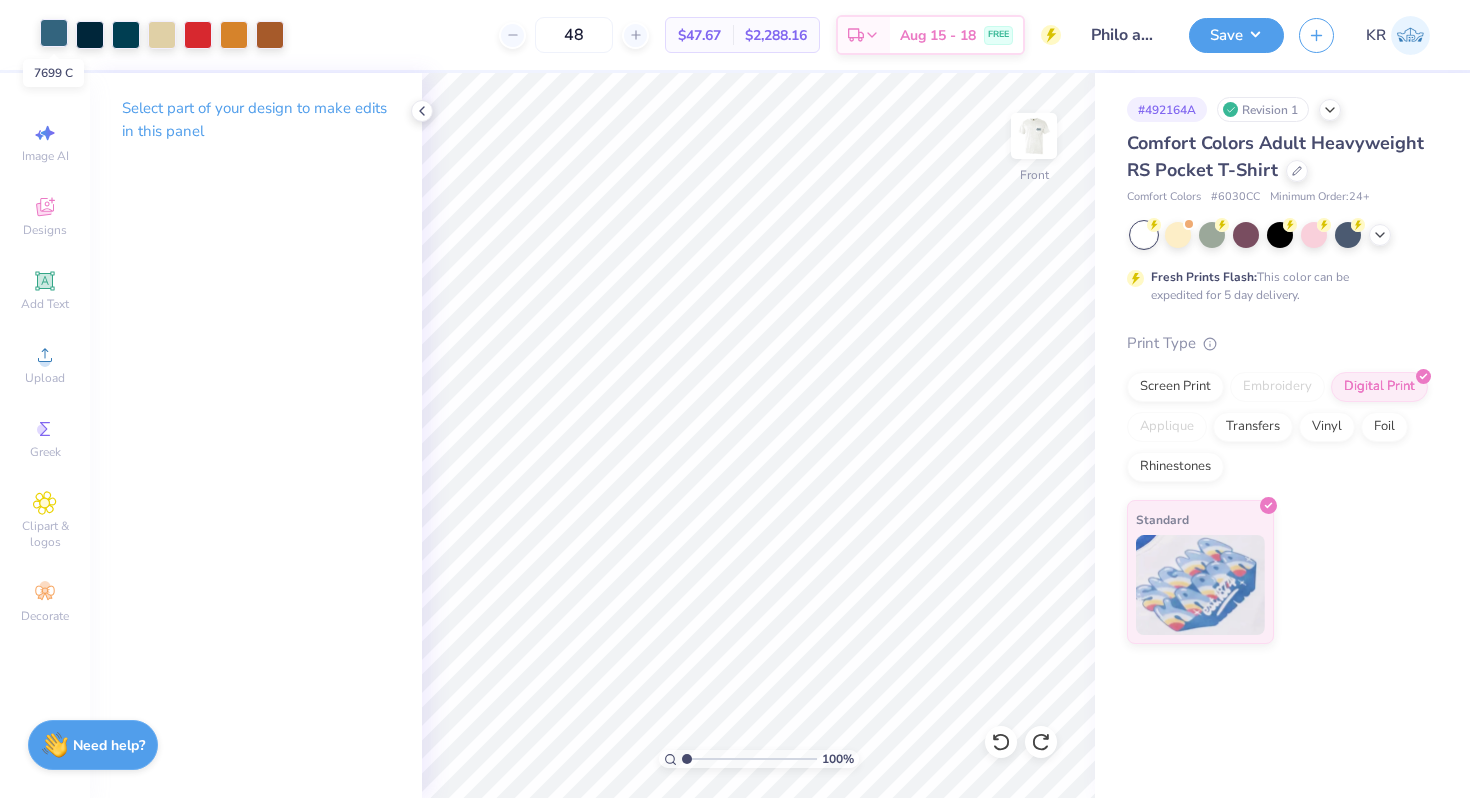 click at bounding box center (54, 33) 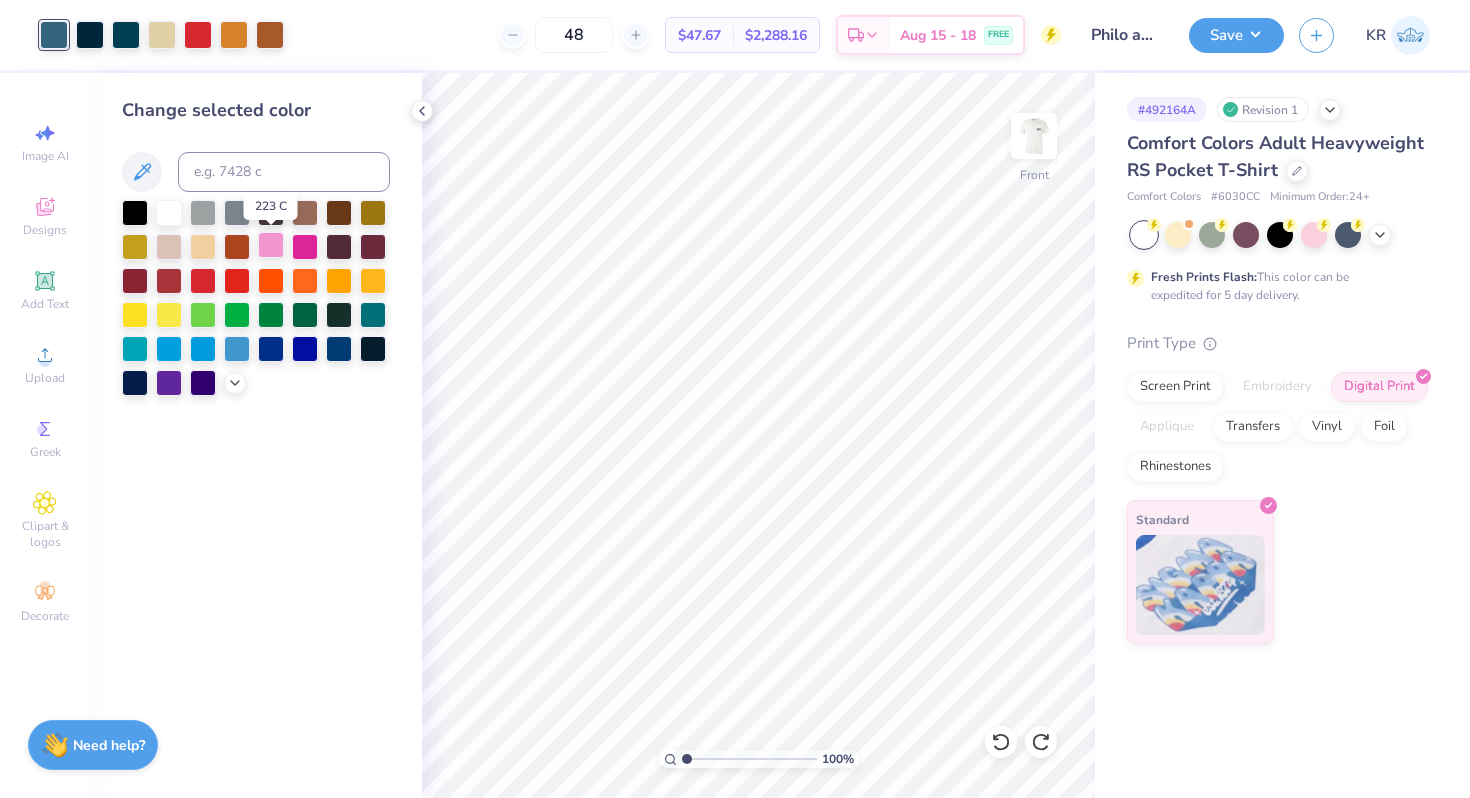 click at bounding box center (271, 245) 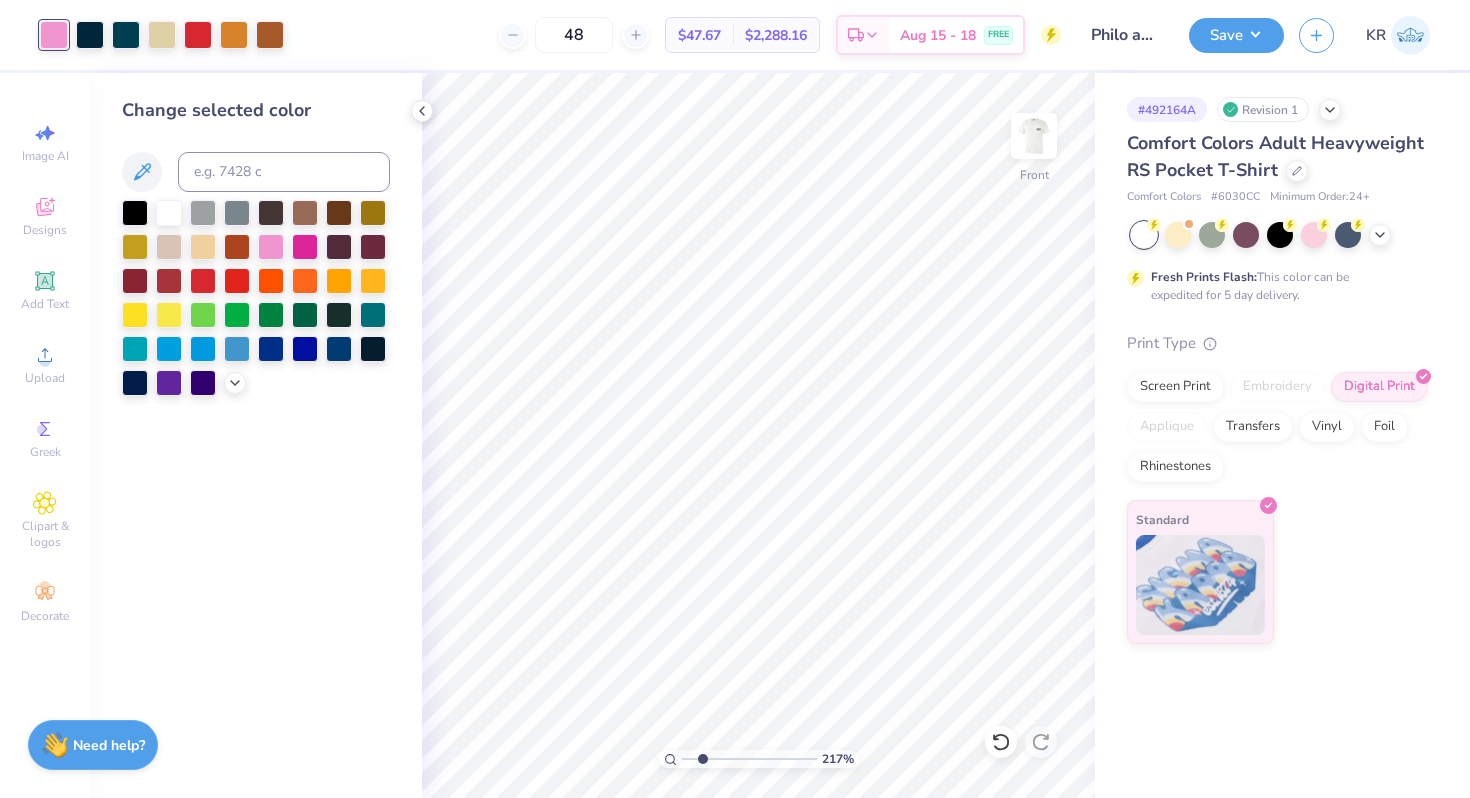drag, startPoint x: 688, startPoint y: 760, endPoint x: 702, endPoint y: 761, distance: 14.035668 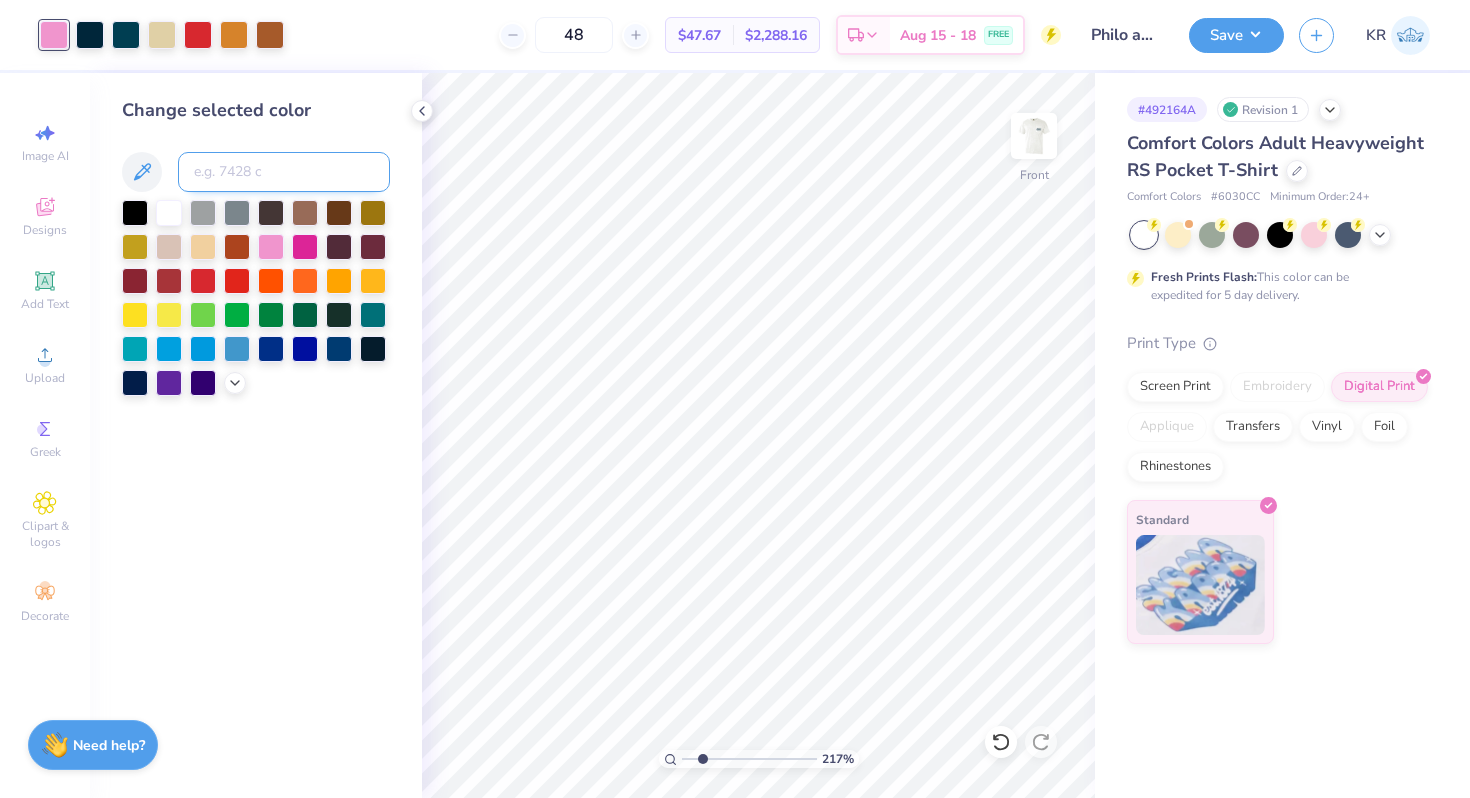 click at bounding box center (284, 172) 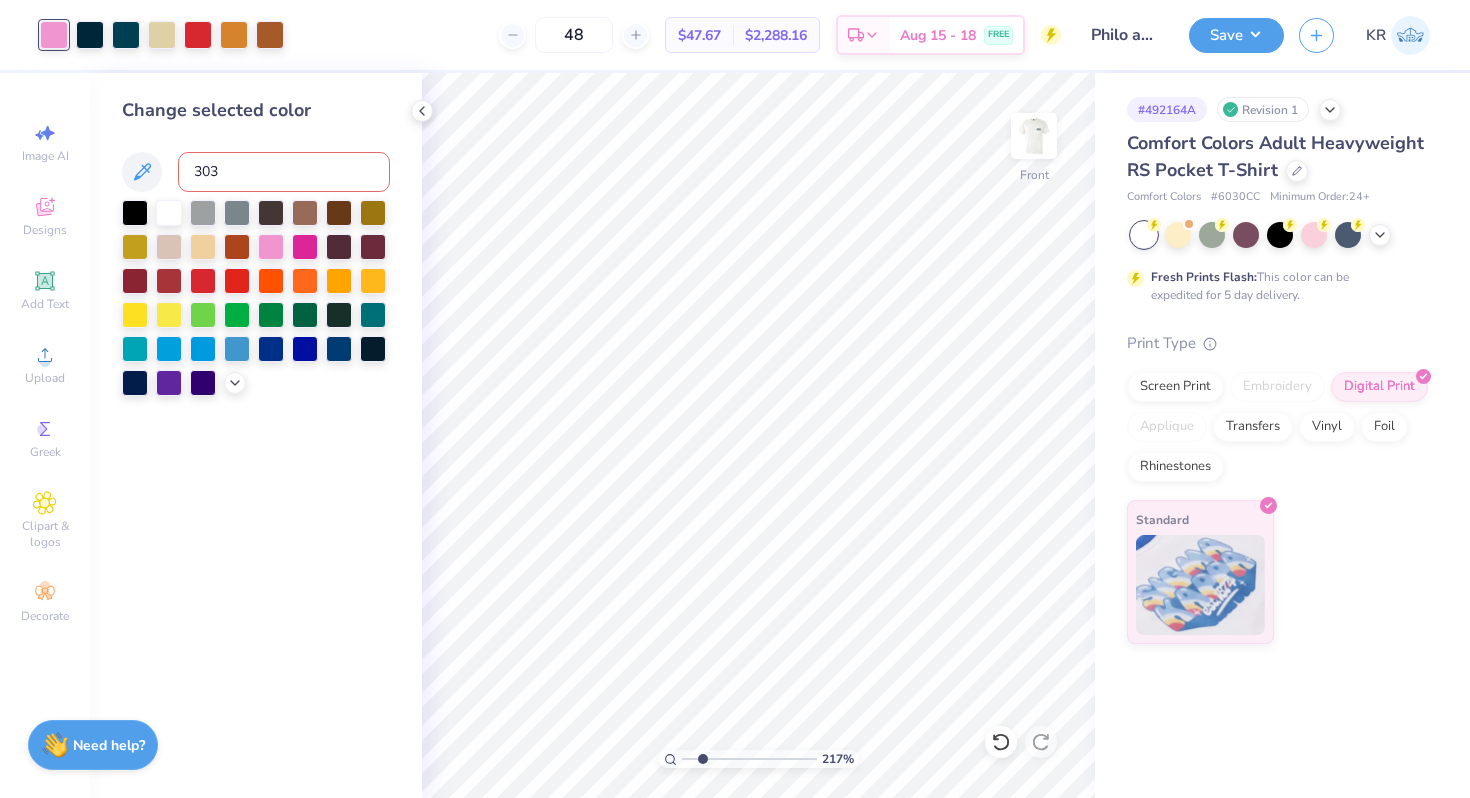 type on "3035" 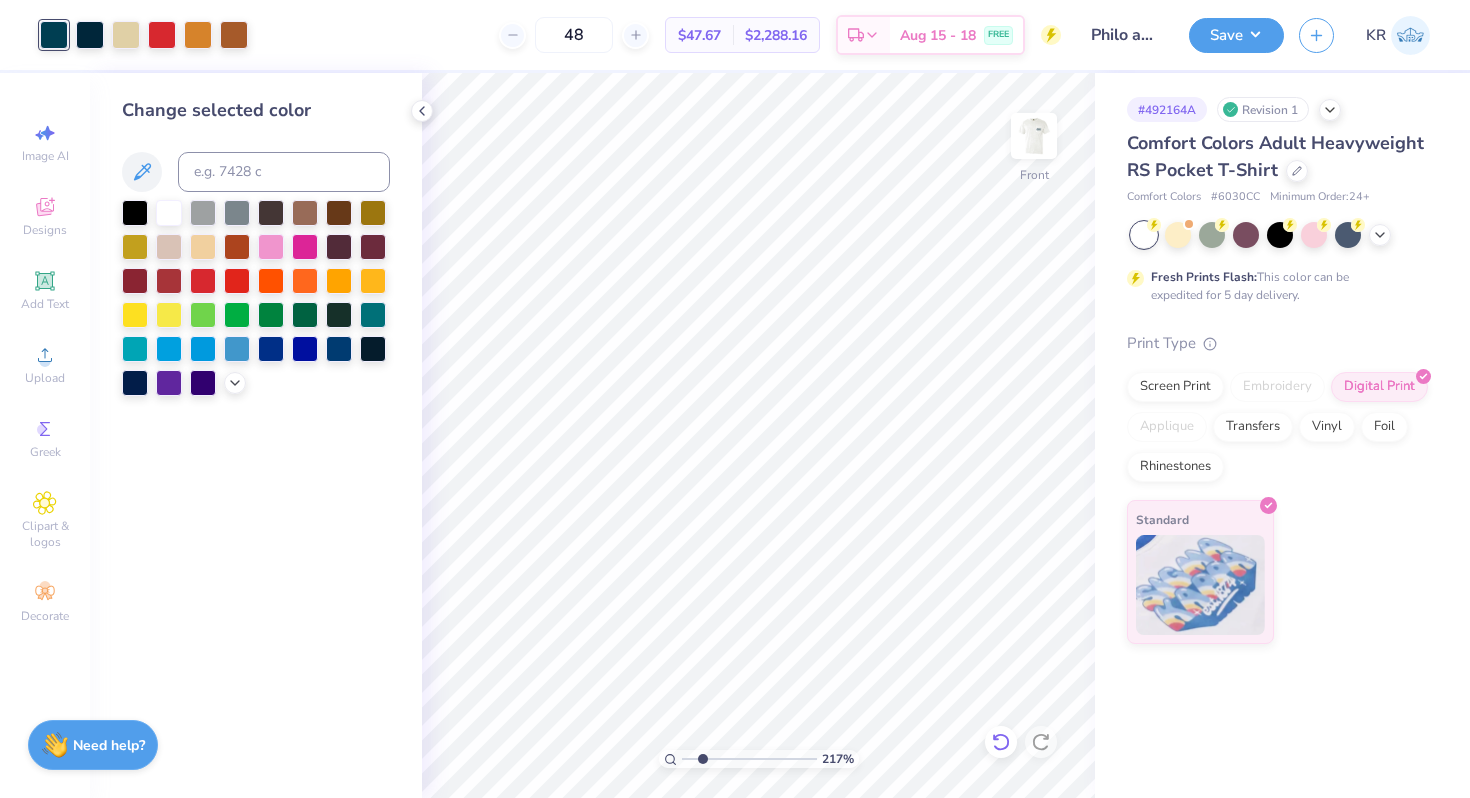 click 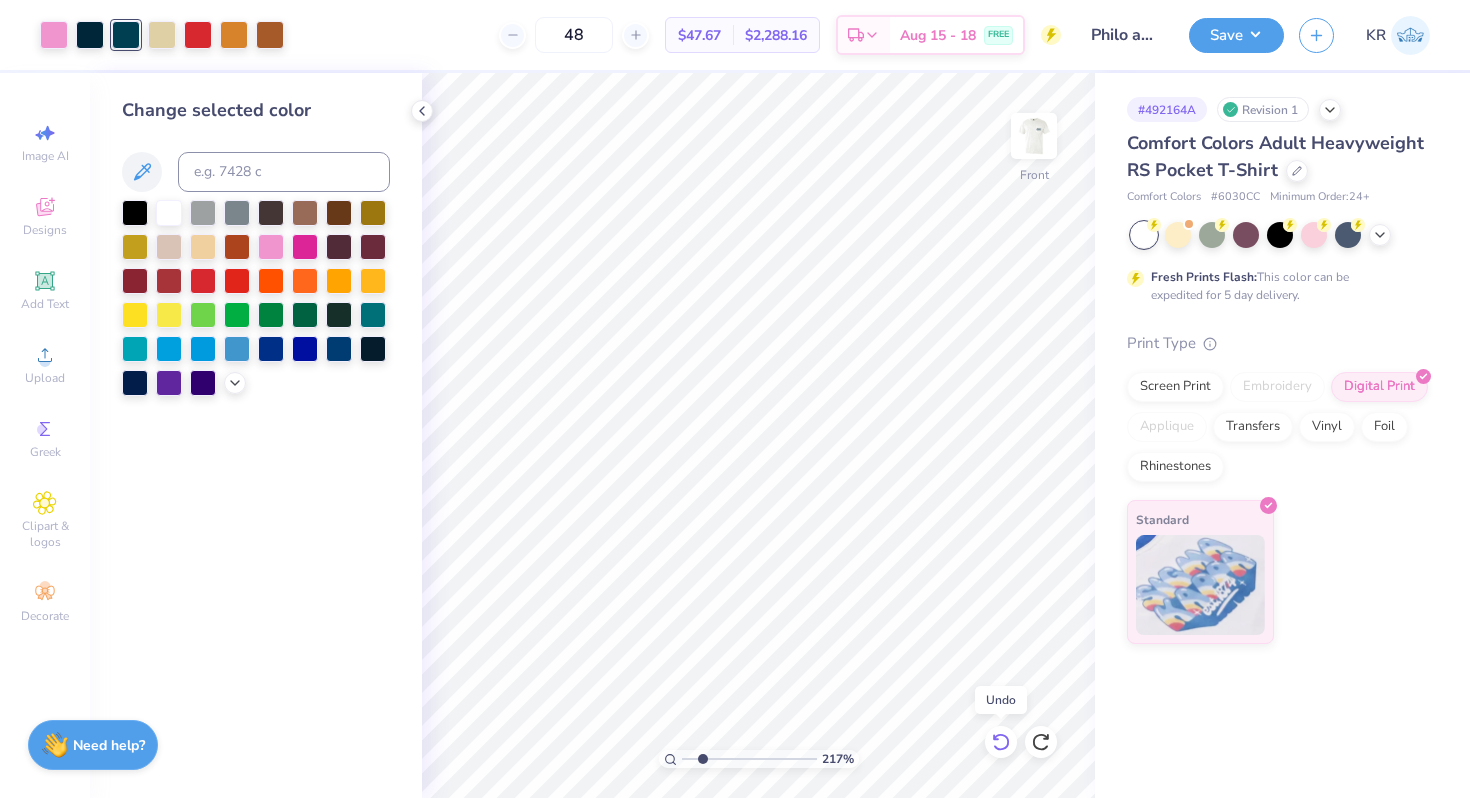 click at bounding box center [1001, 742] 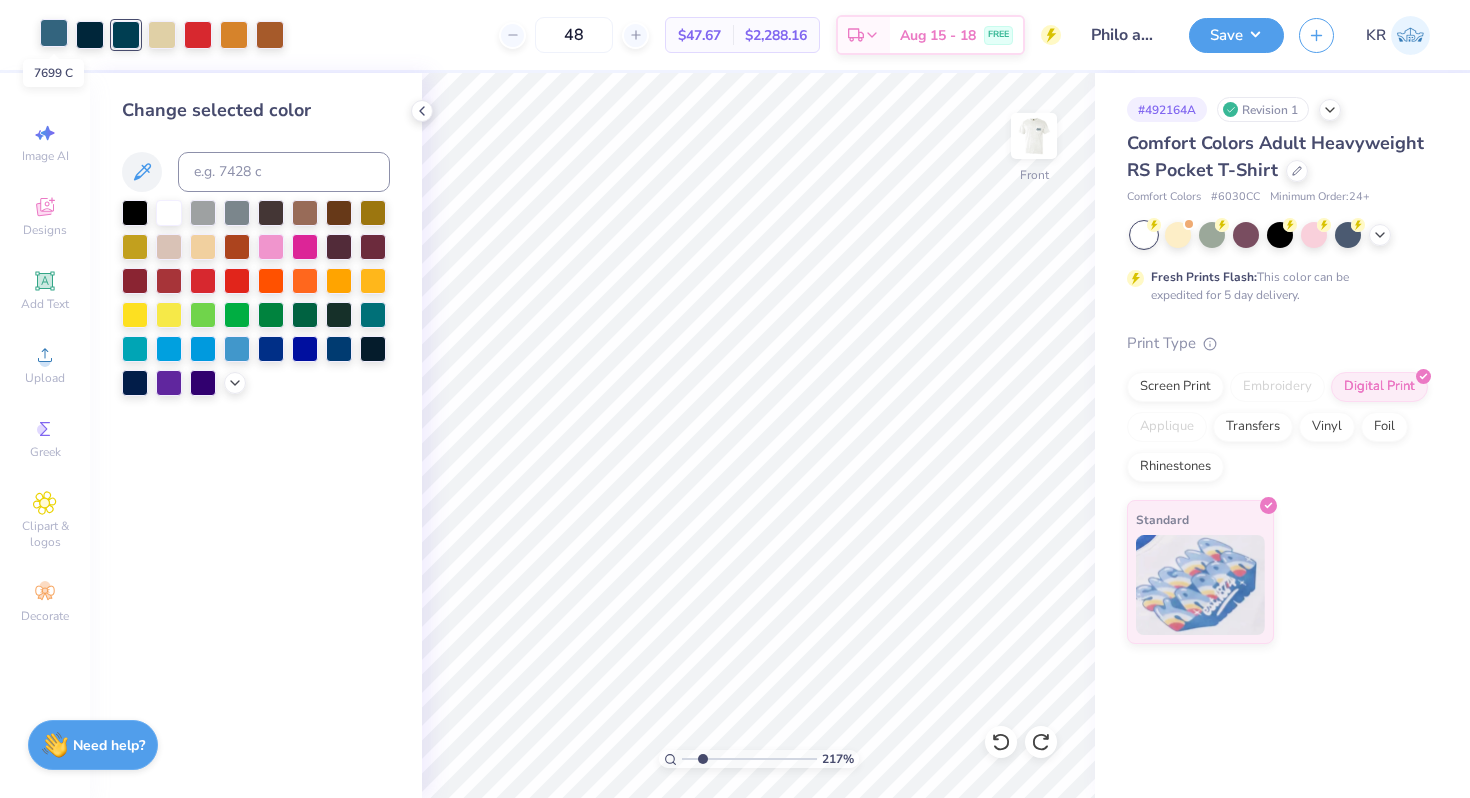 click at bounding box center [54, 33] 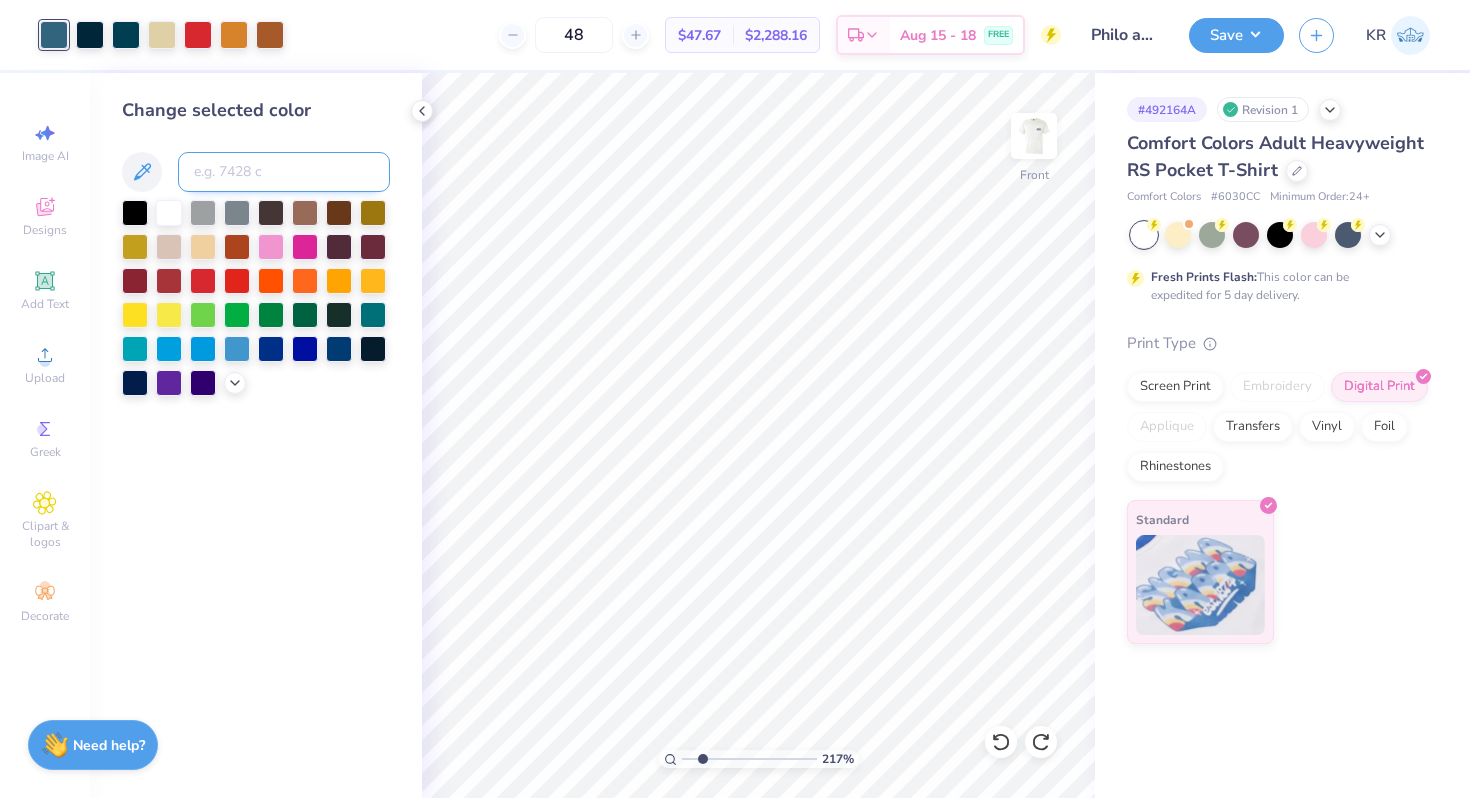 click at bounding box center (284, 172) 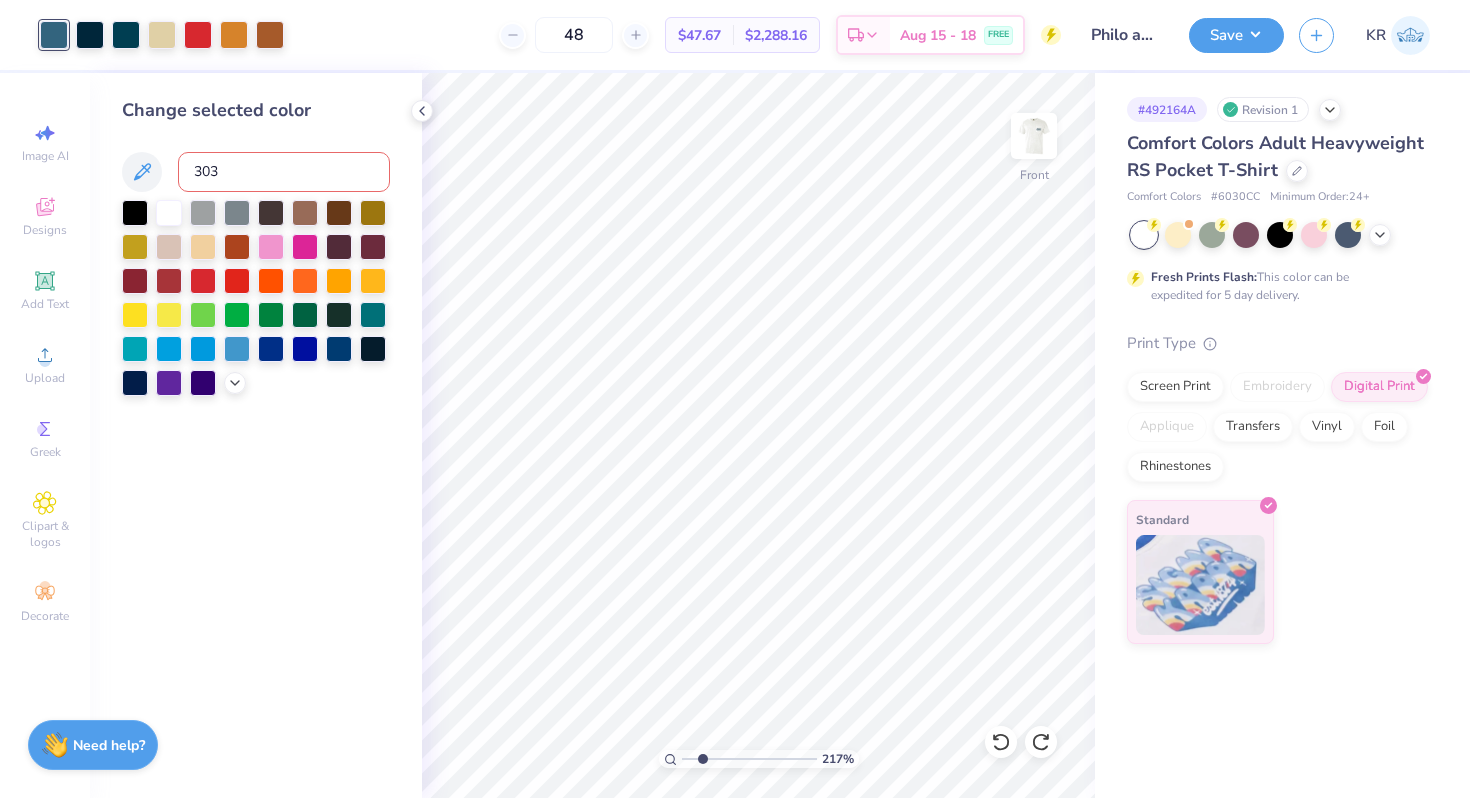 type on "3035" 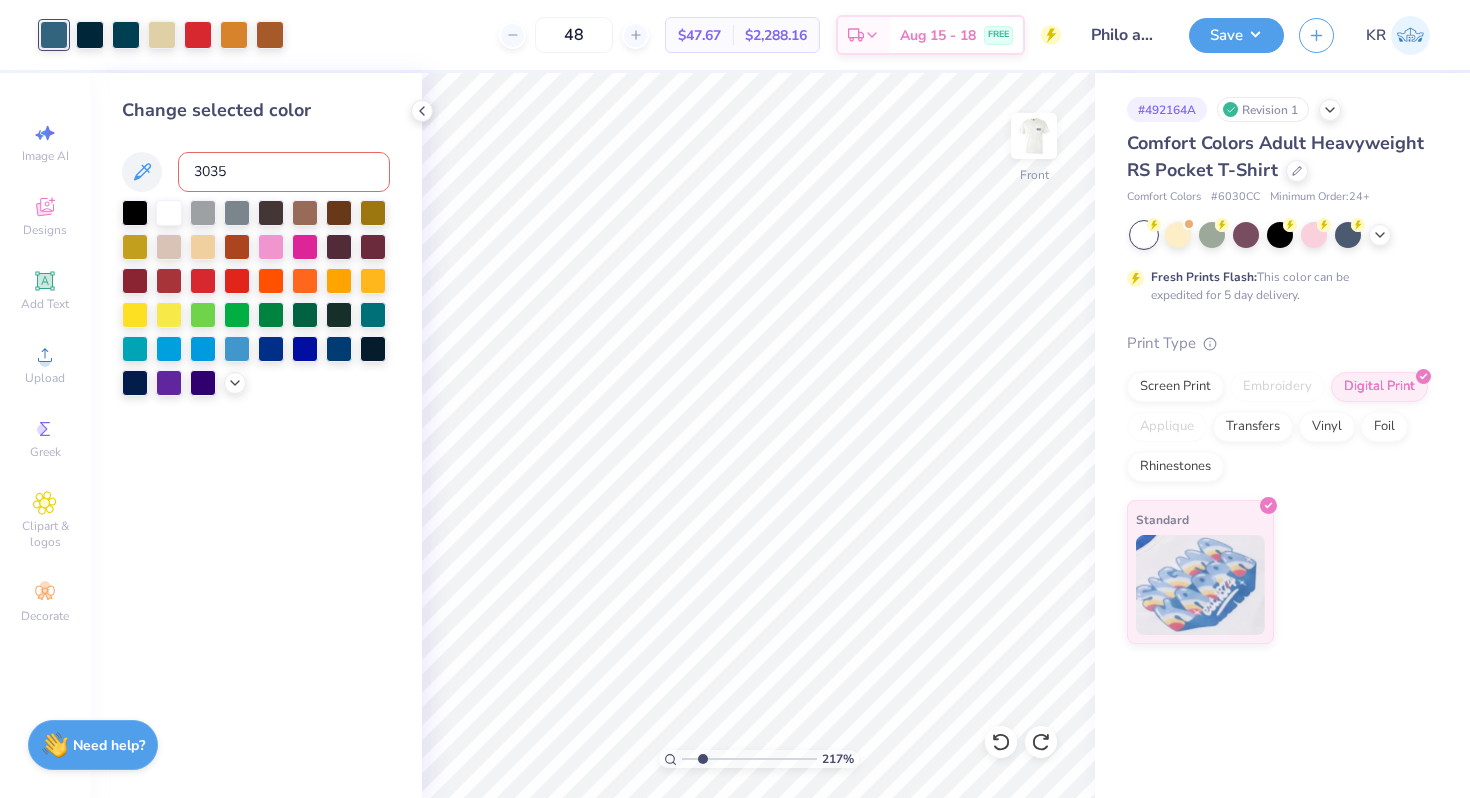 type 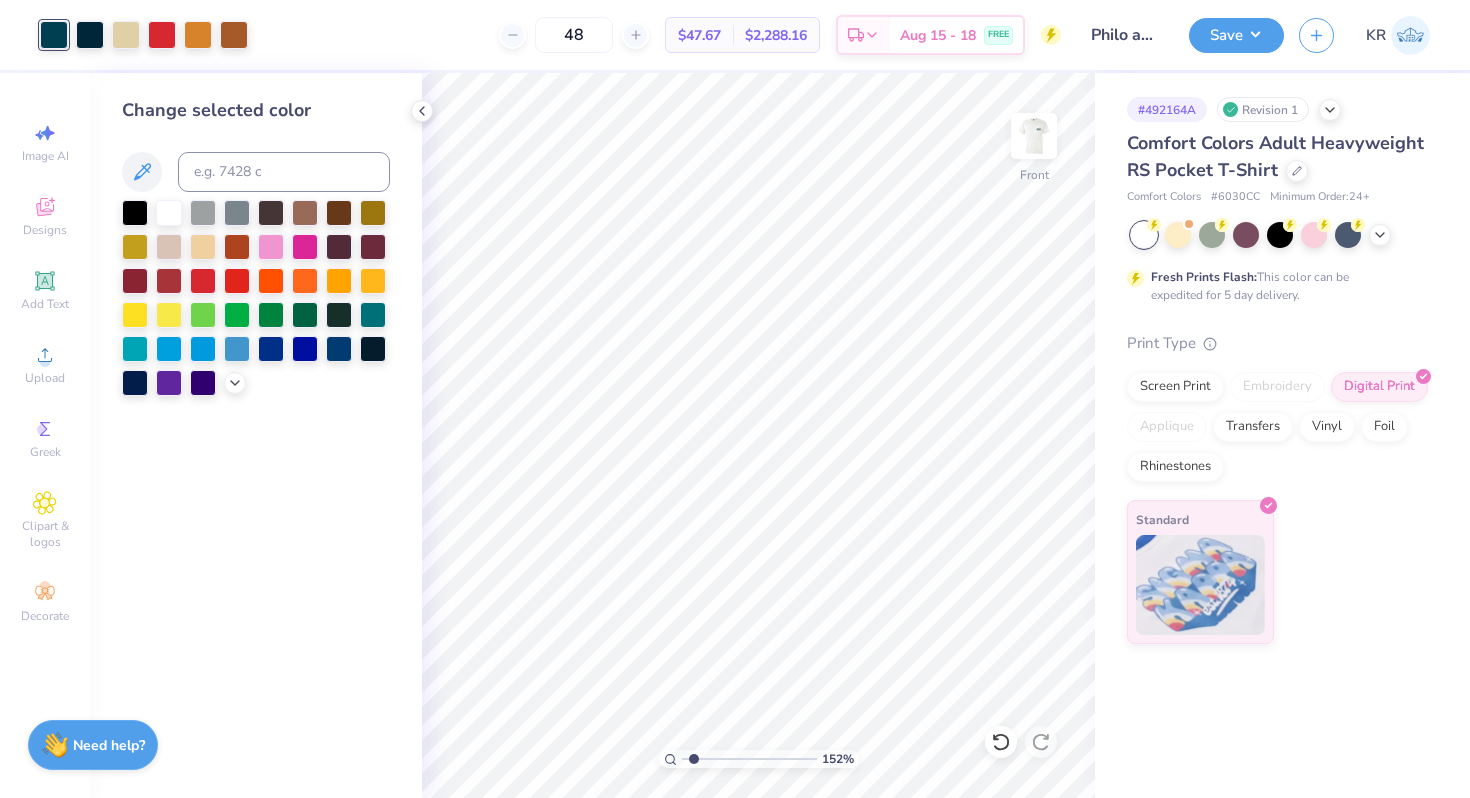 click at bounding box center [749, 759] 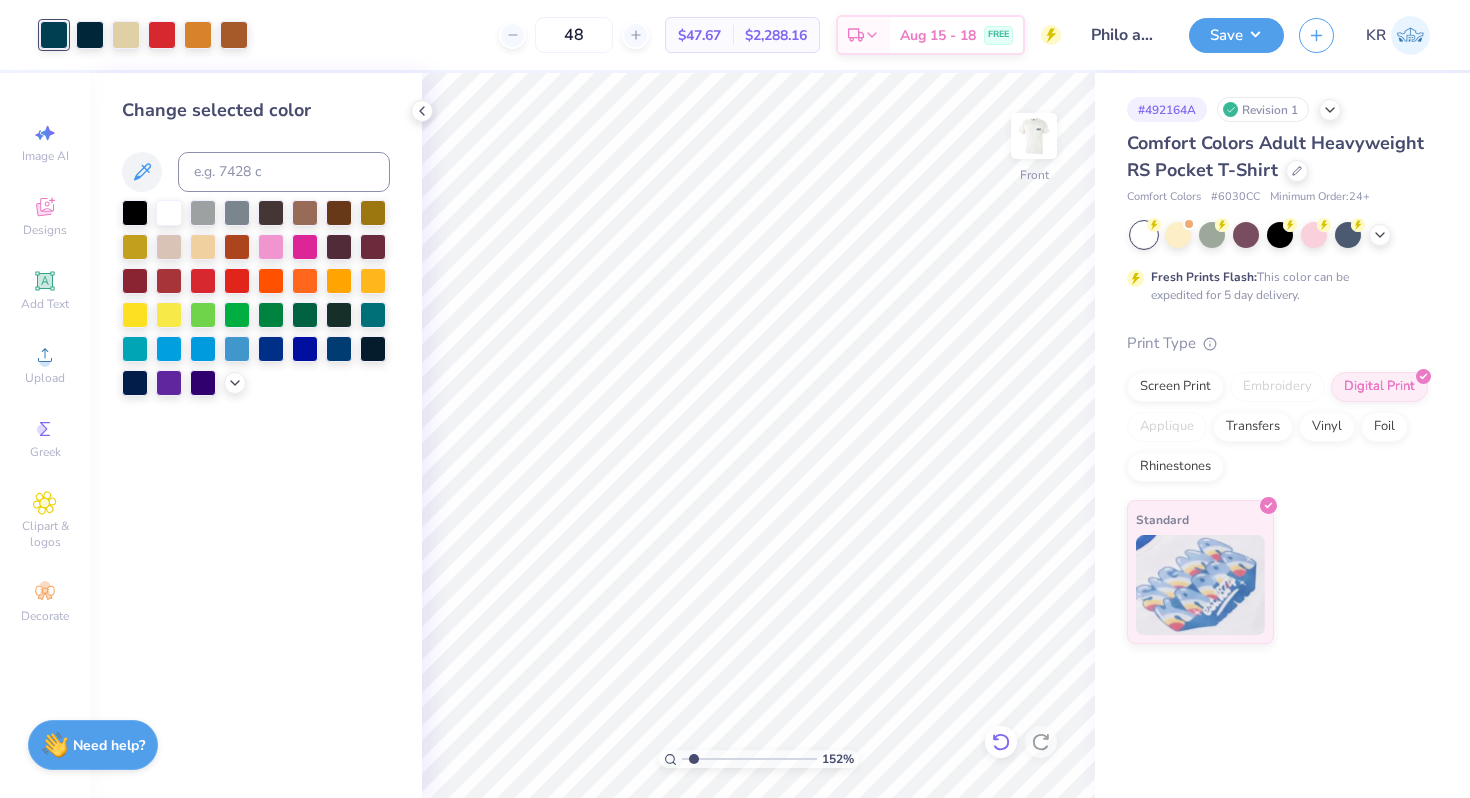 click 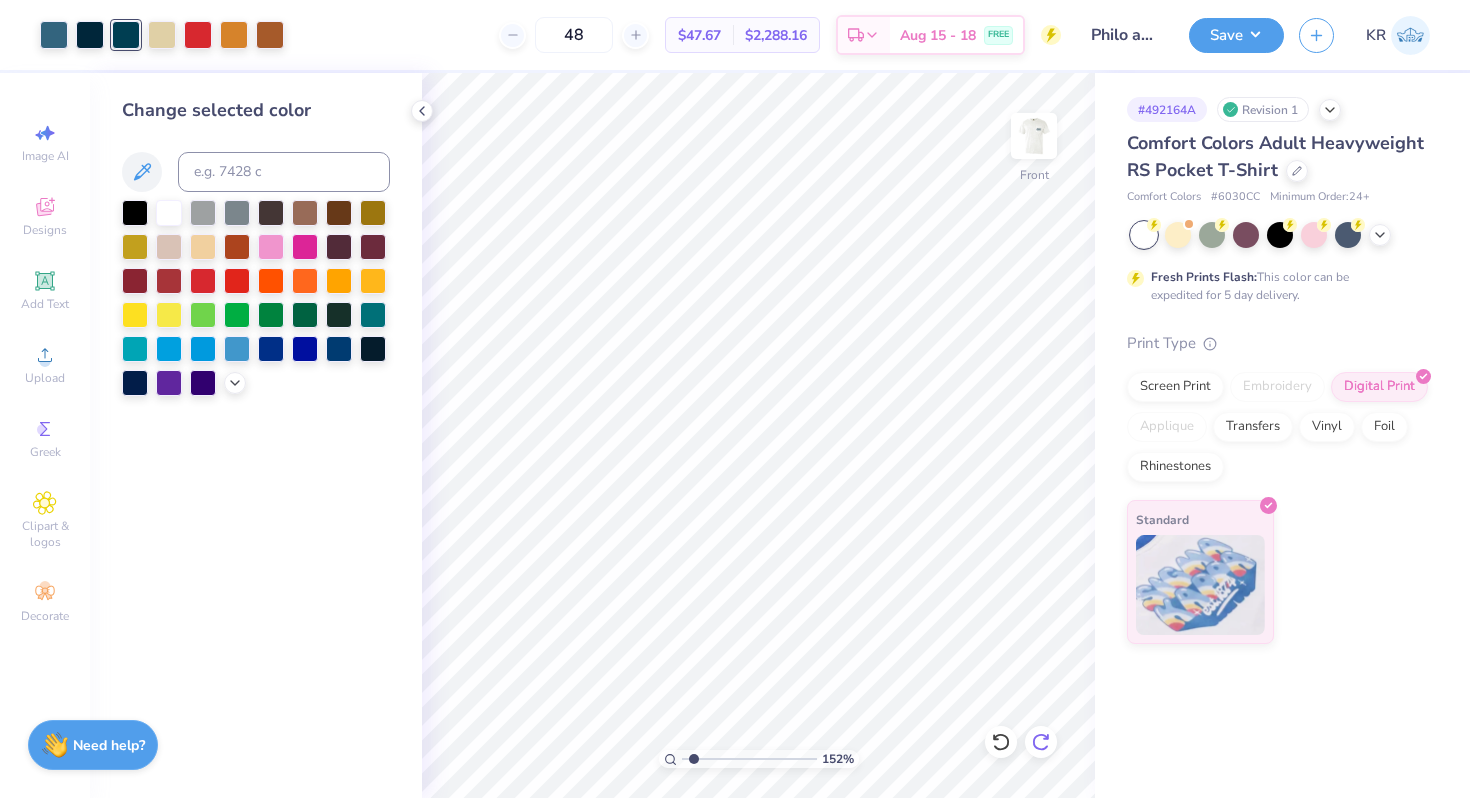click 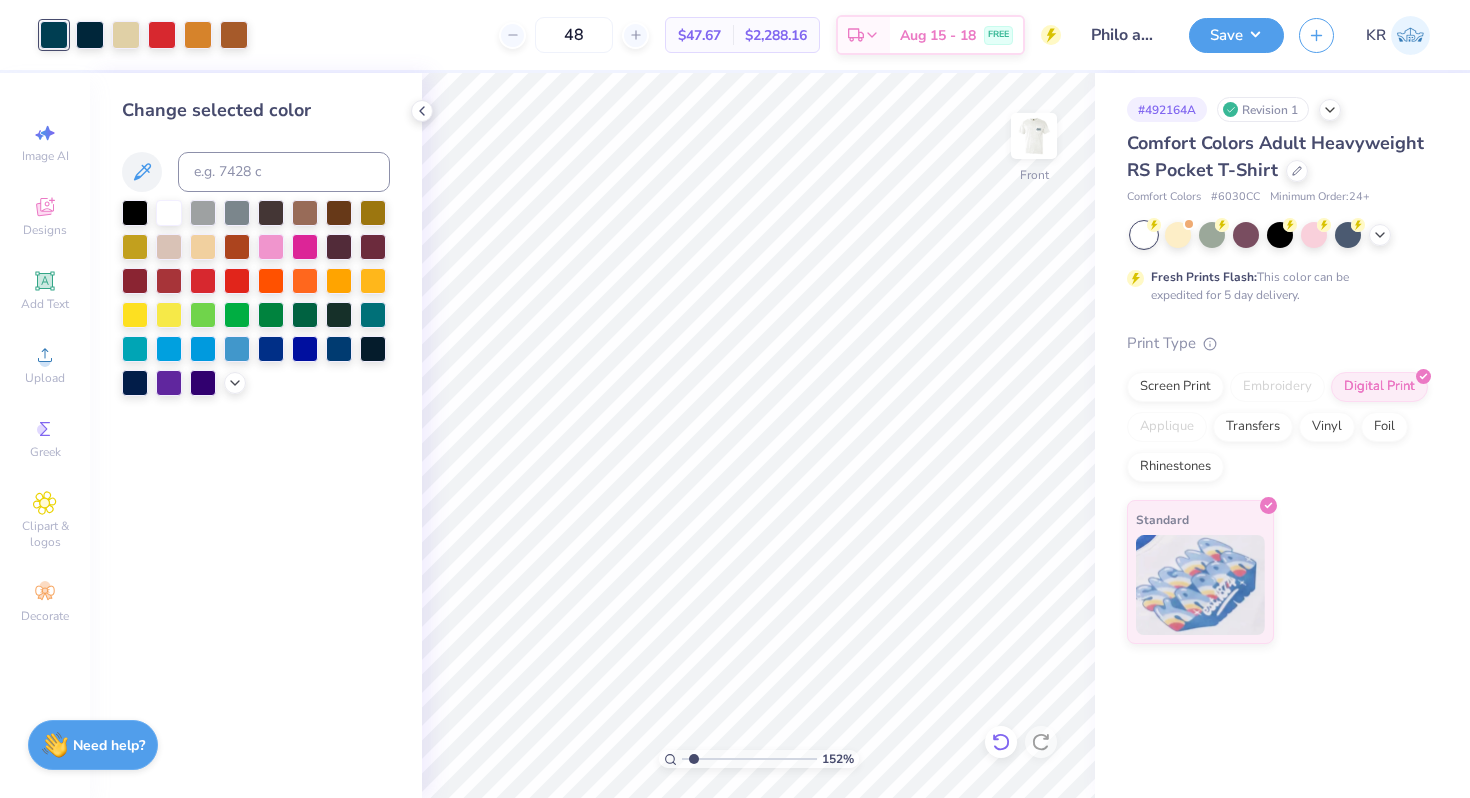 click 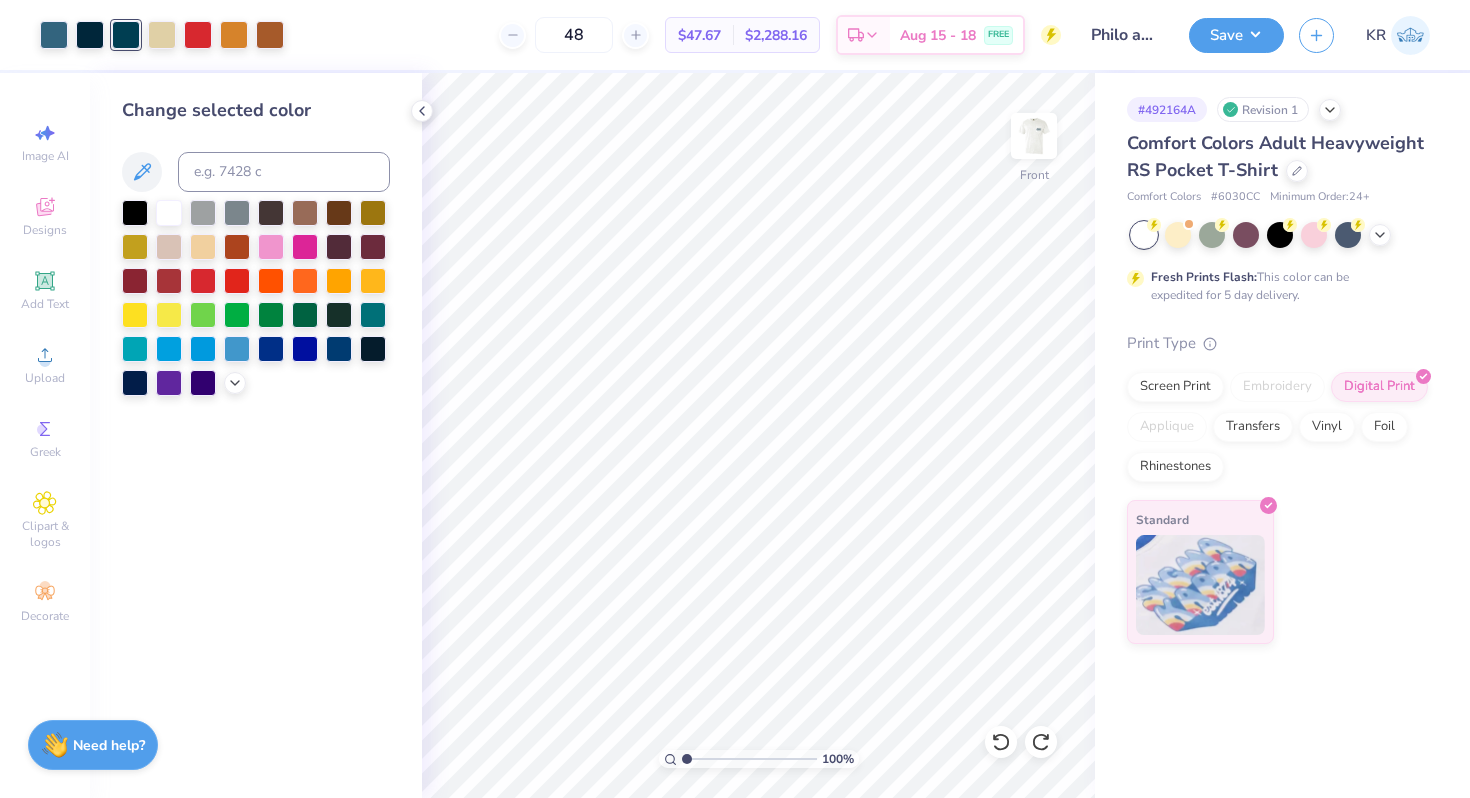 drag, startPoint x: 691, startPoint y: 755, endPoint x: 646, endPoint y: 755, distance: 45 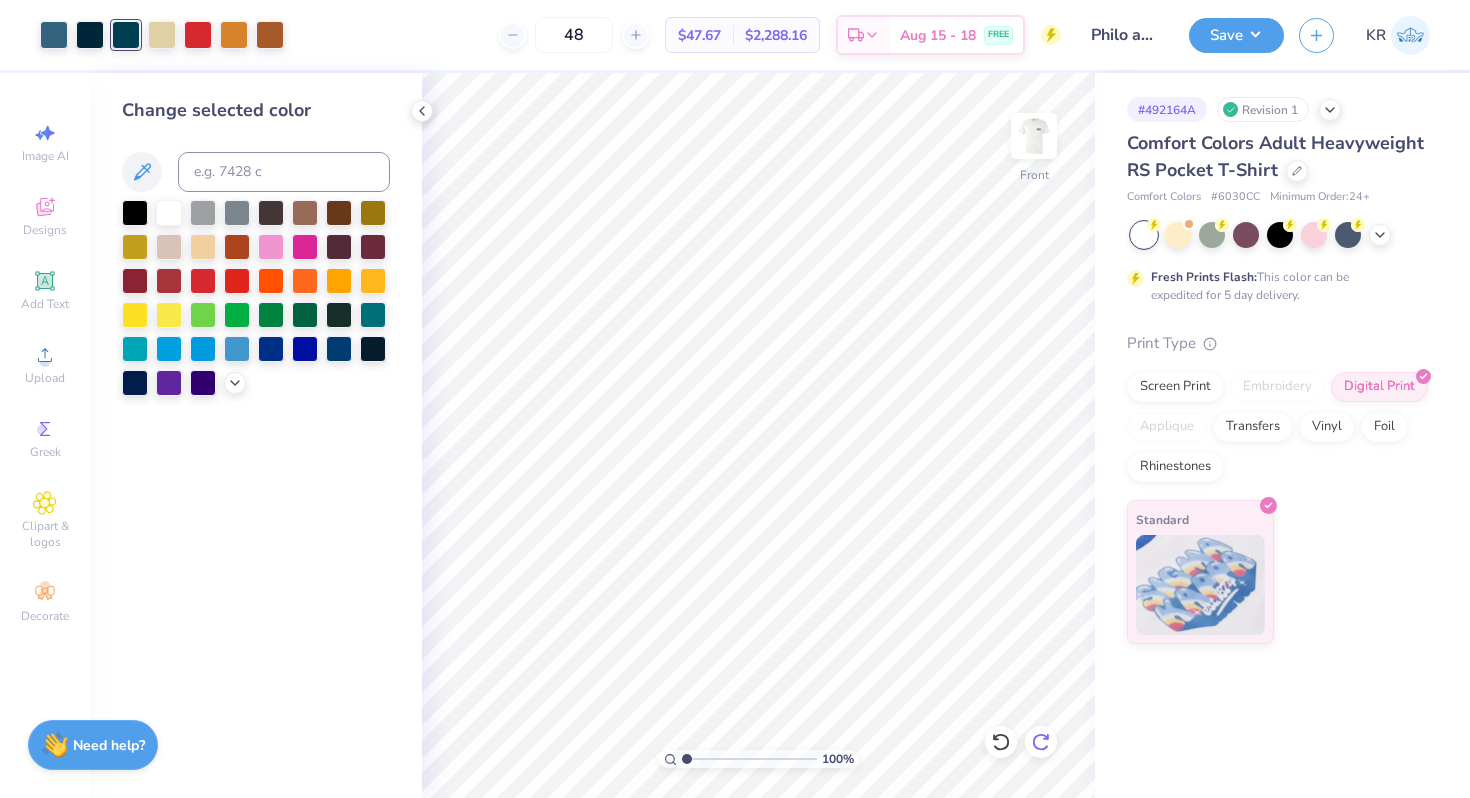 click 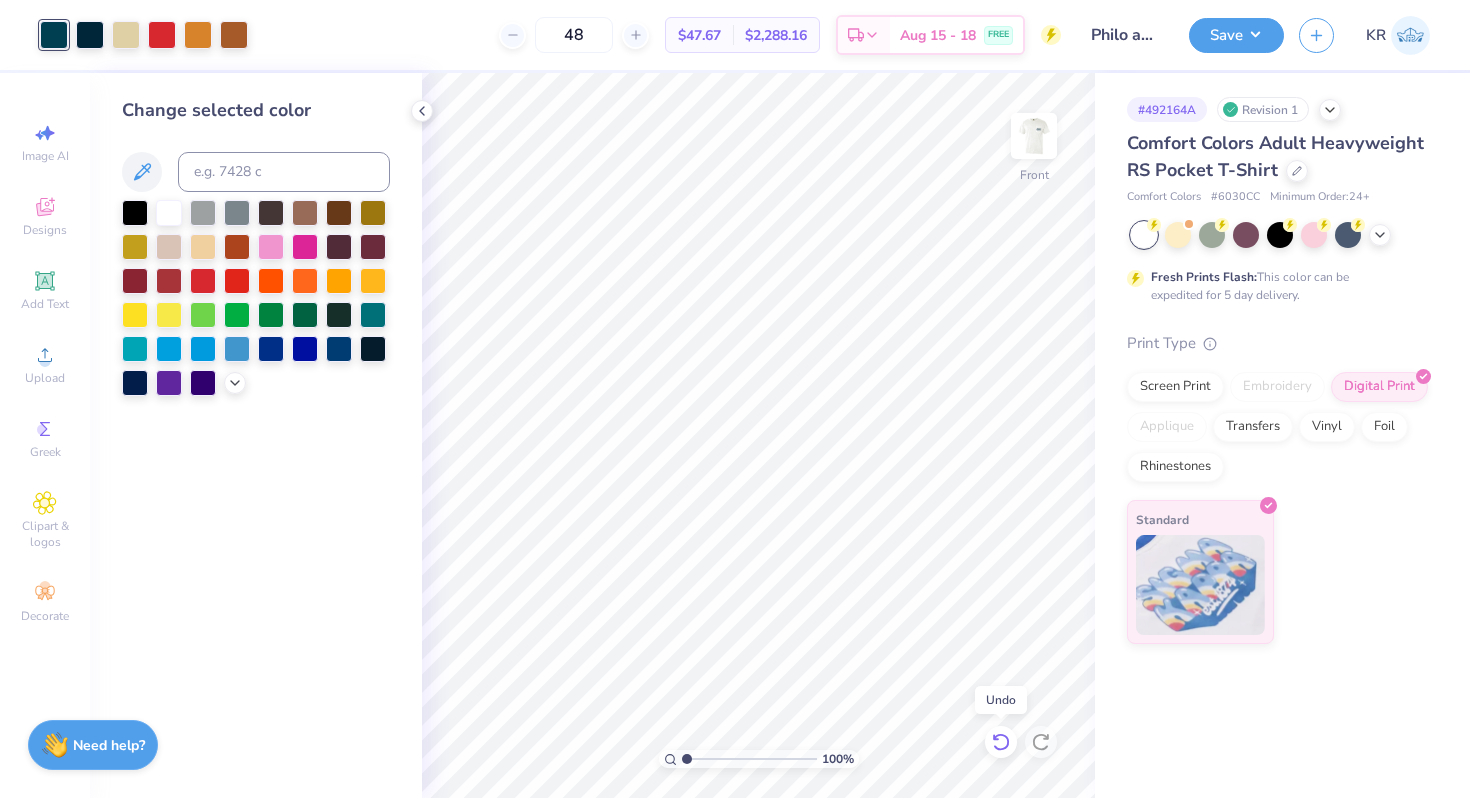 click 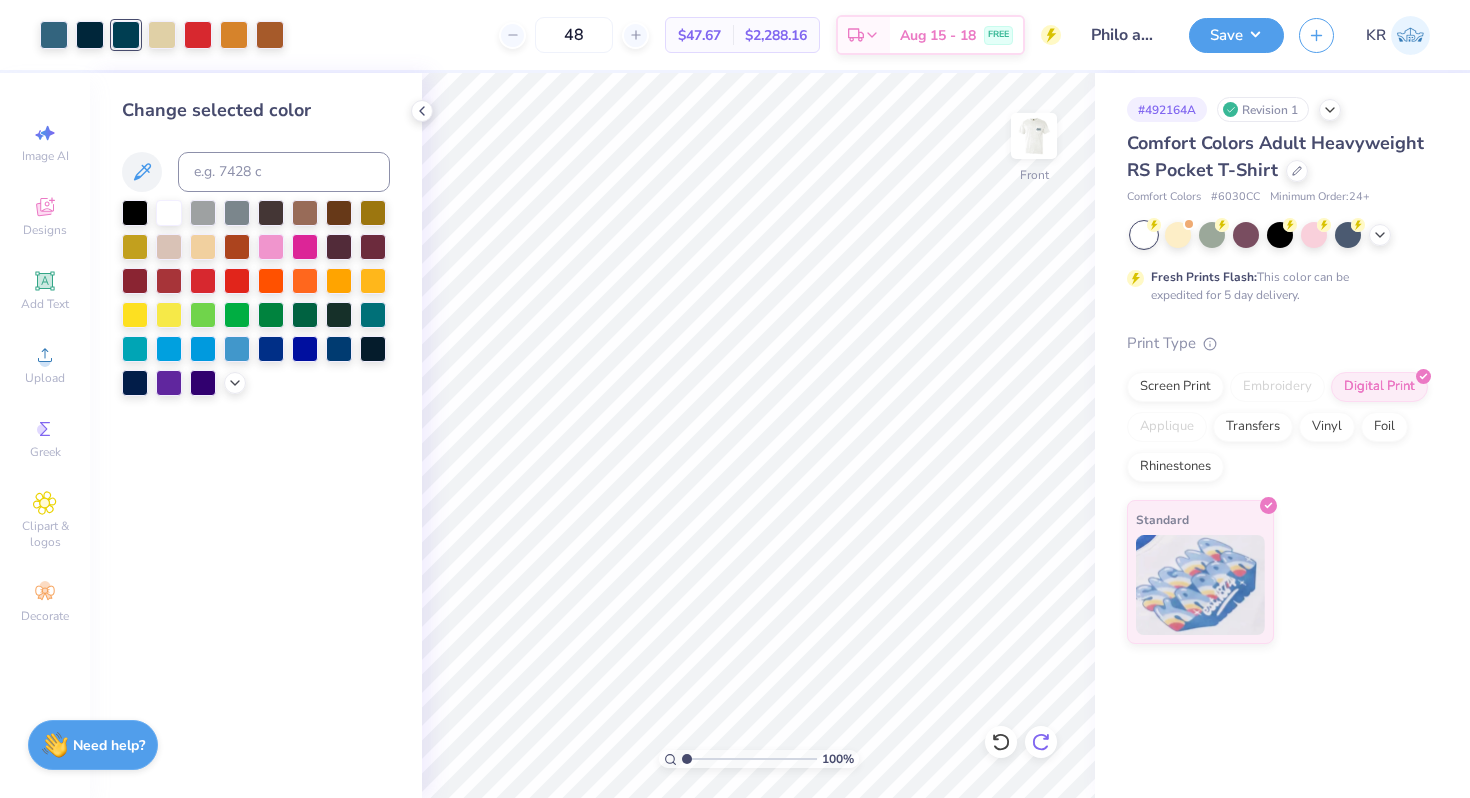 click 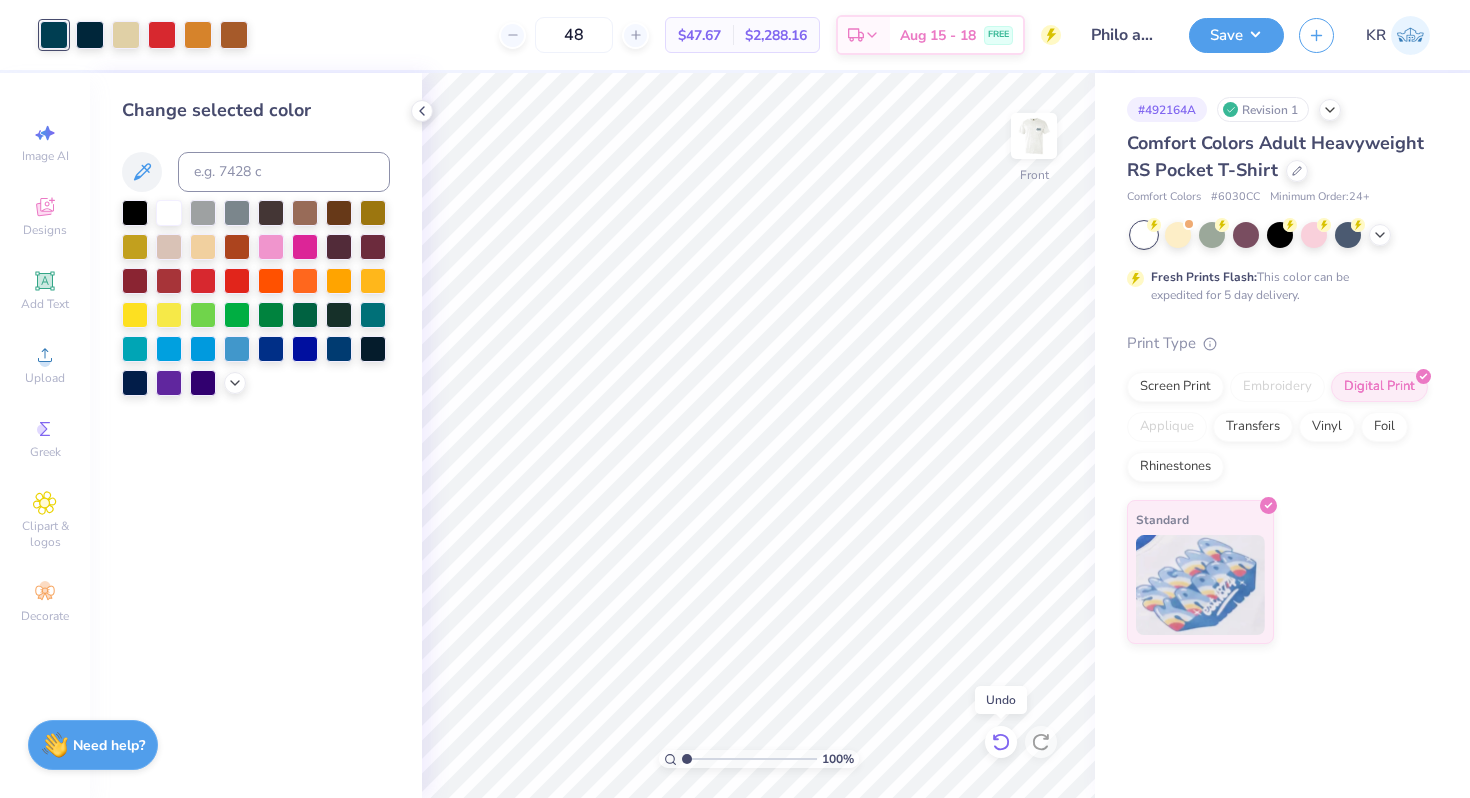 click at bounding box center [1001, 742] 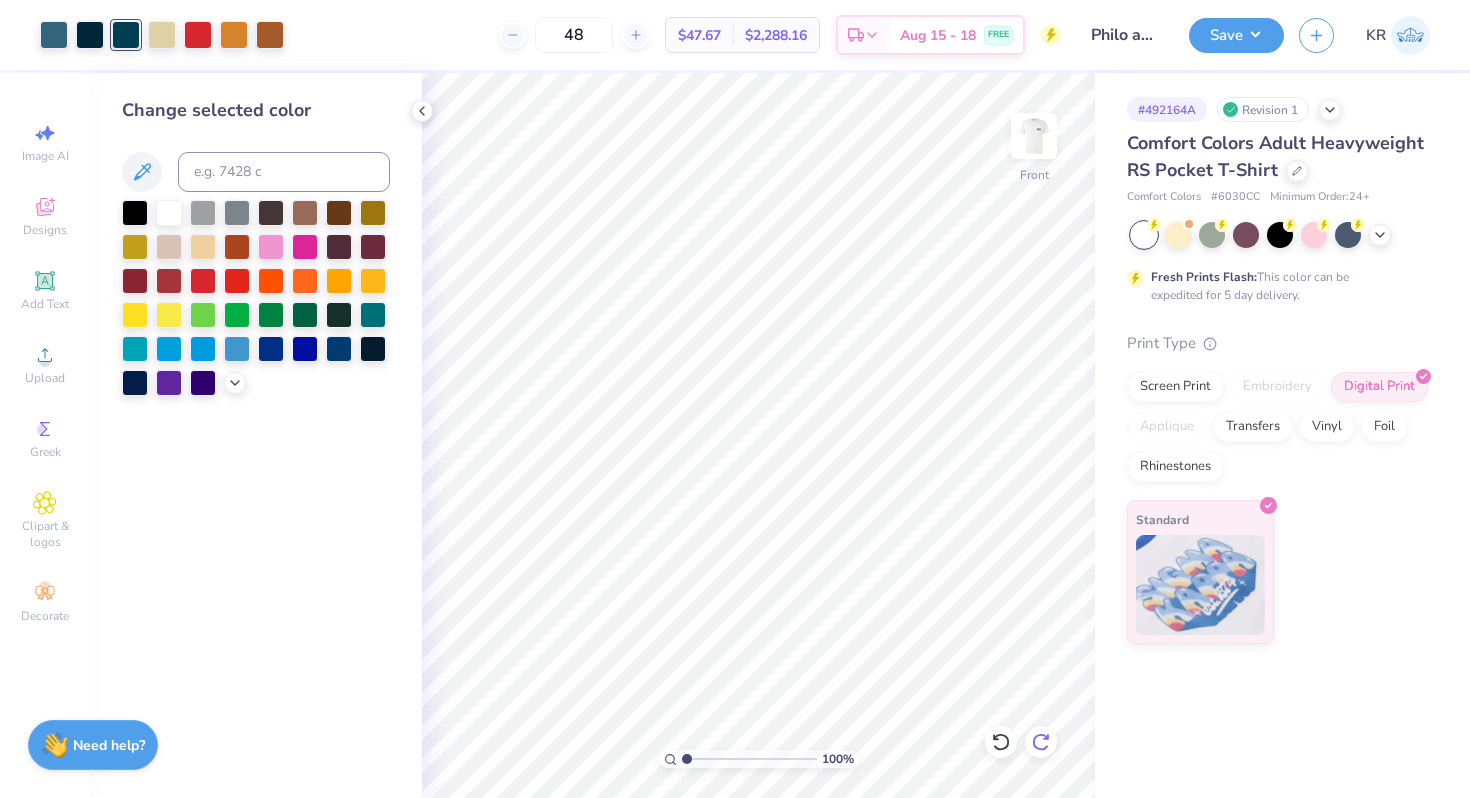 click 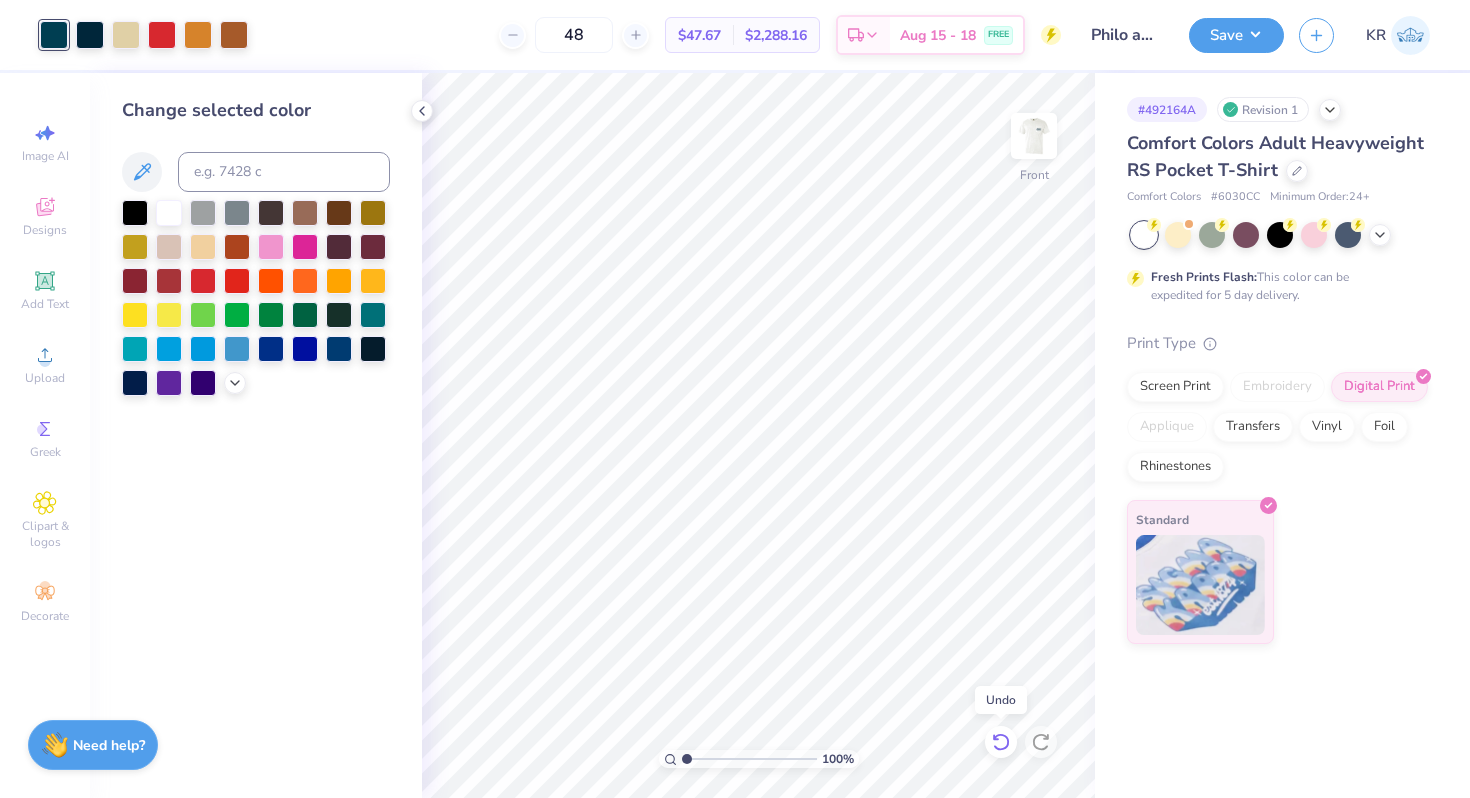 click 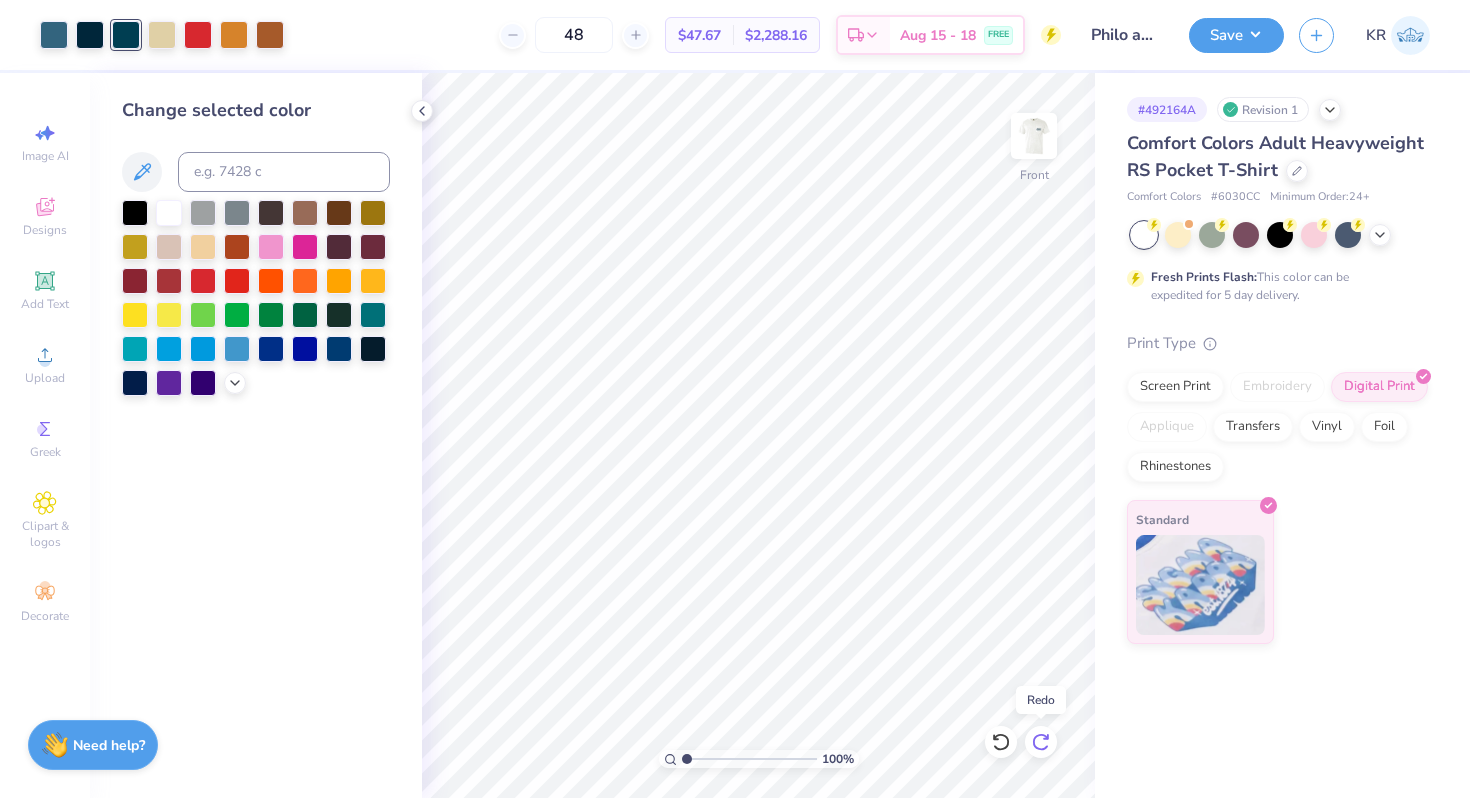 click 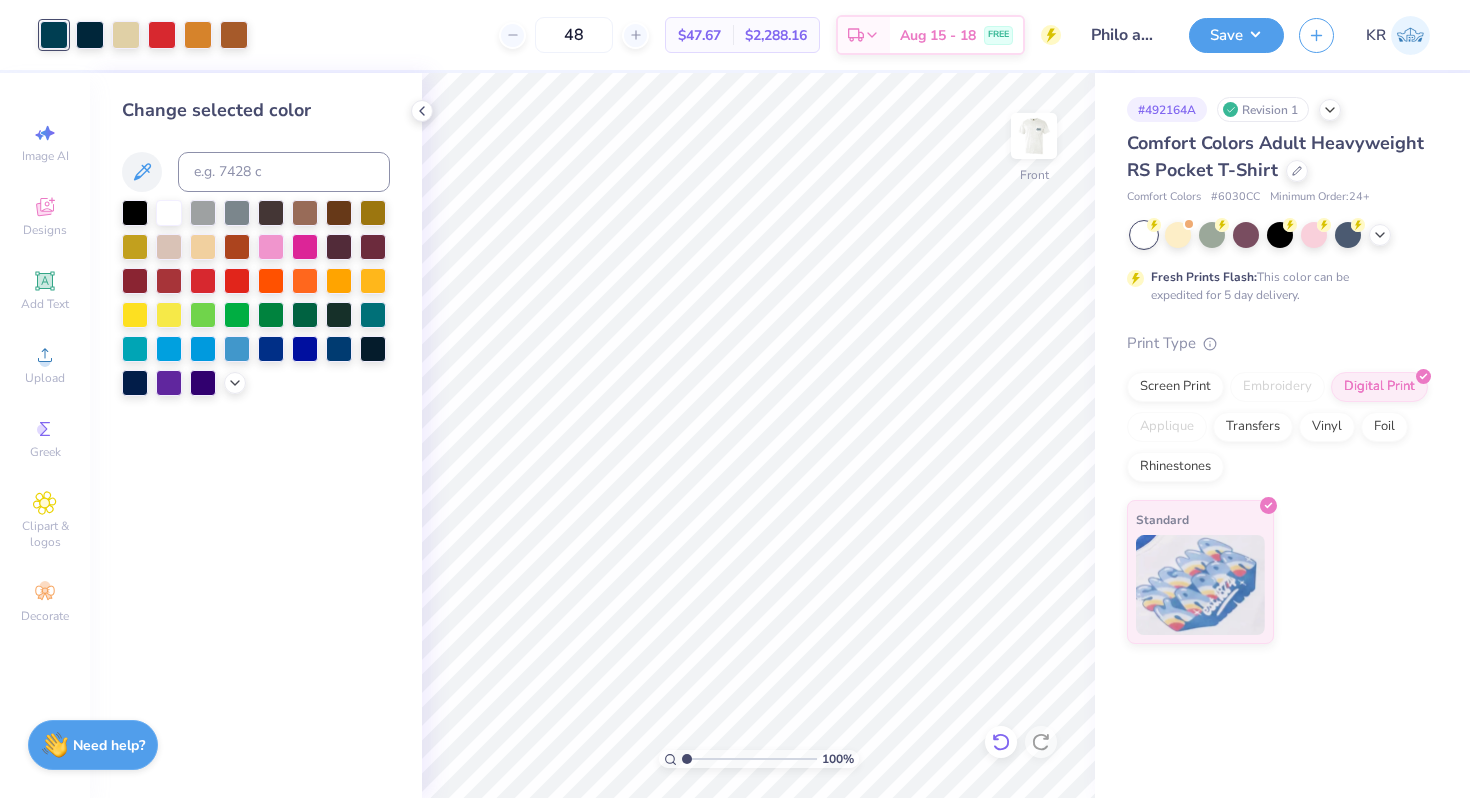 click 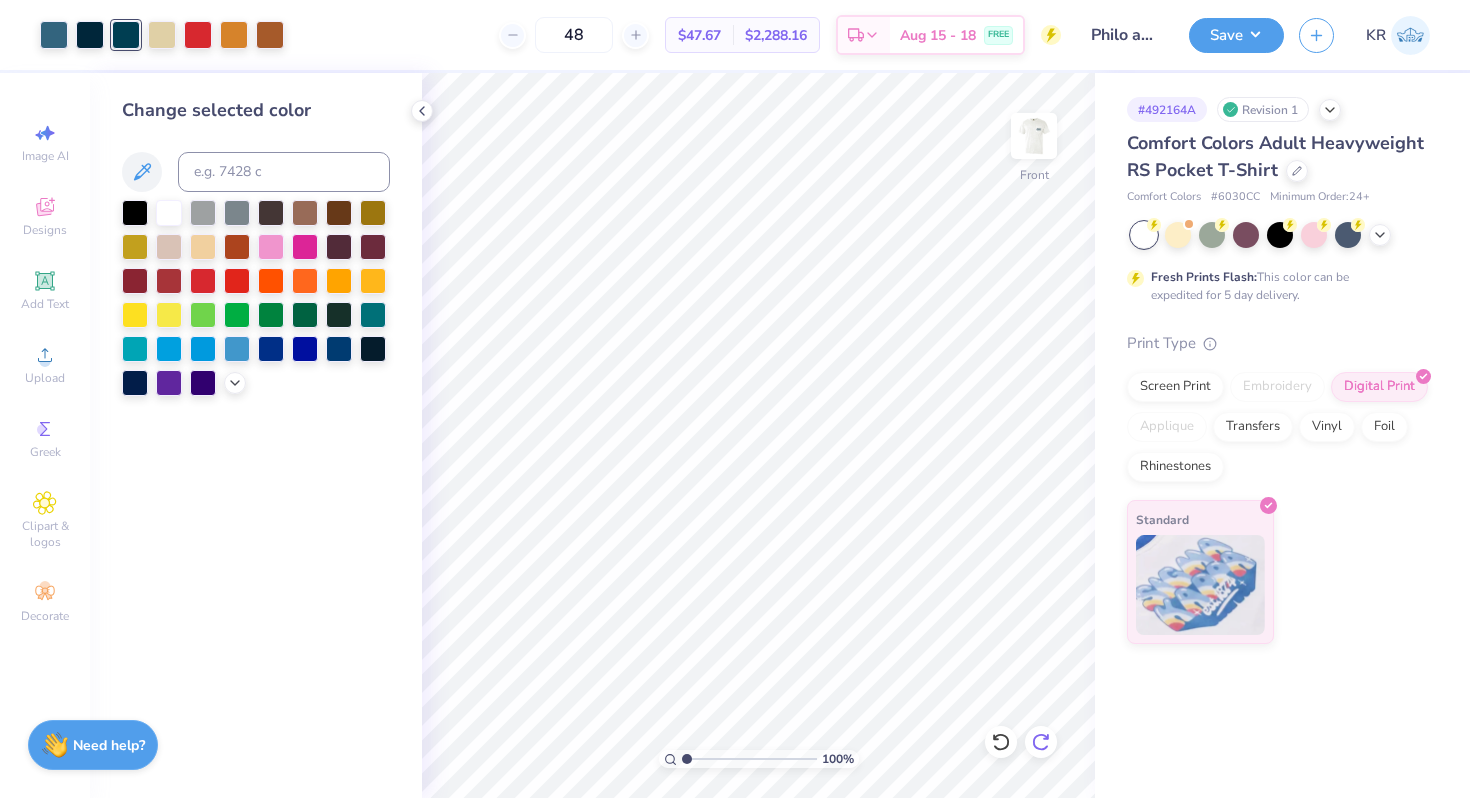 click 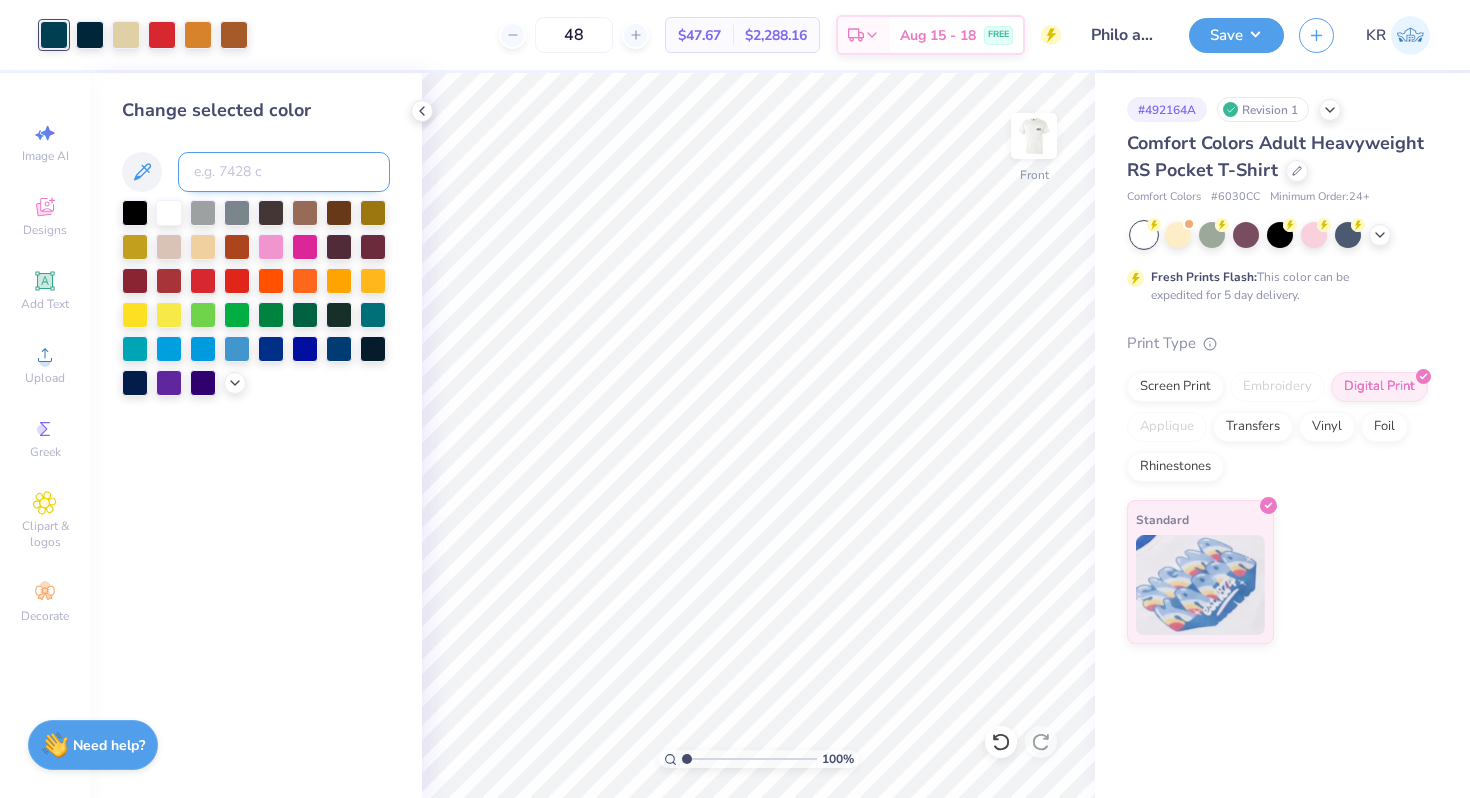 click at bounding box center (284, 172) 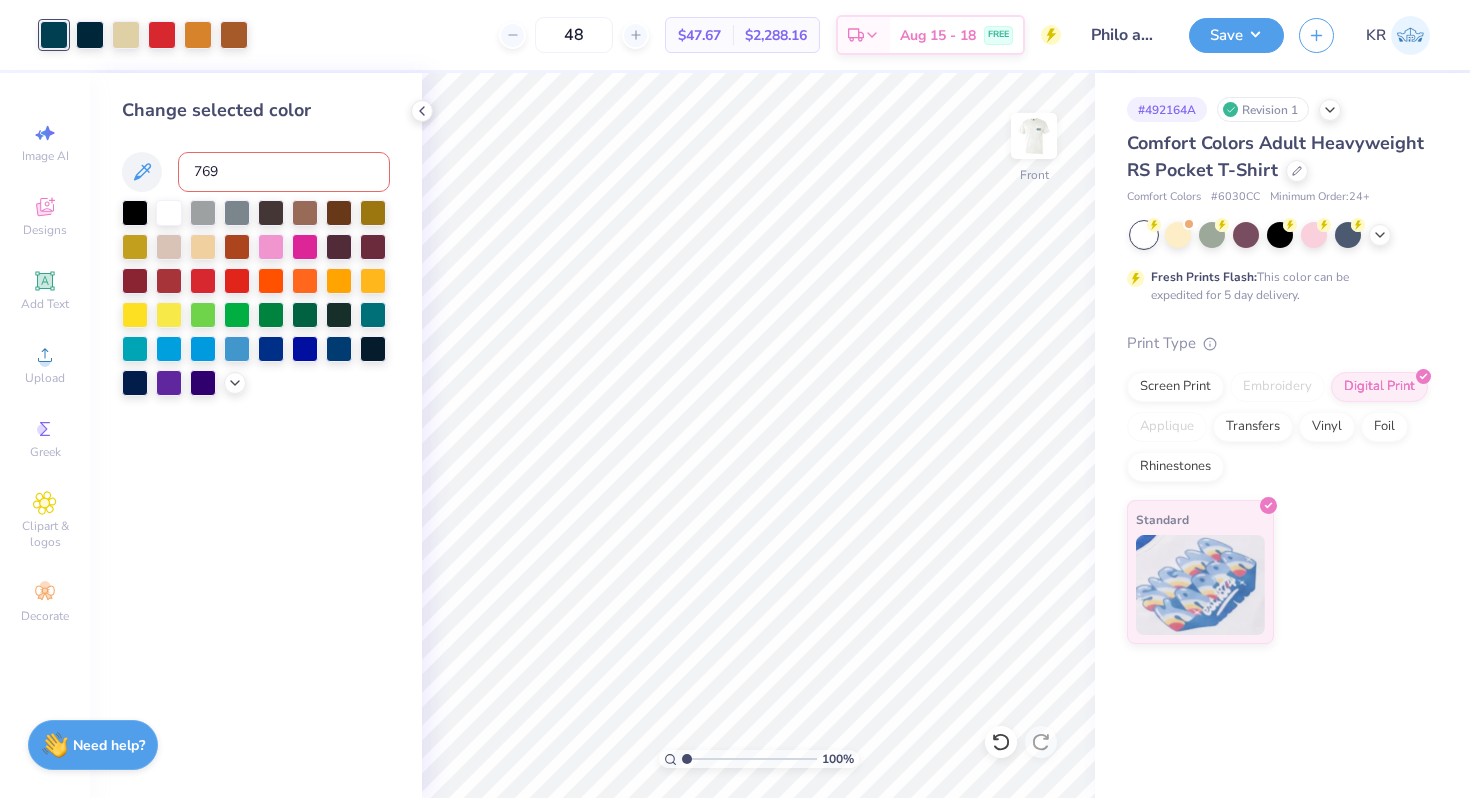 type on "7699" 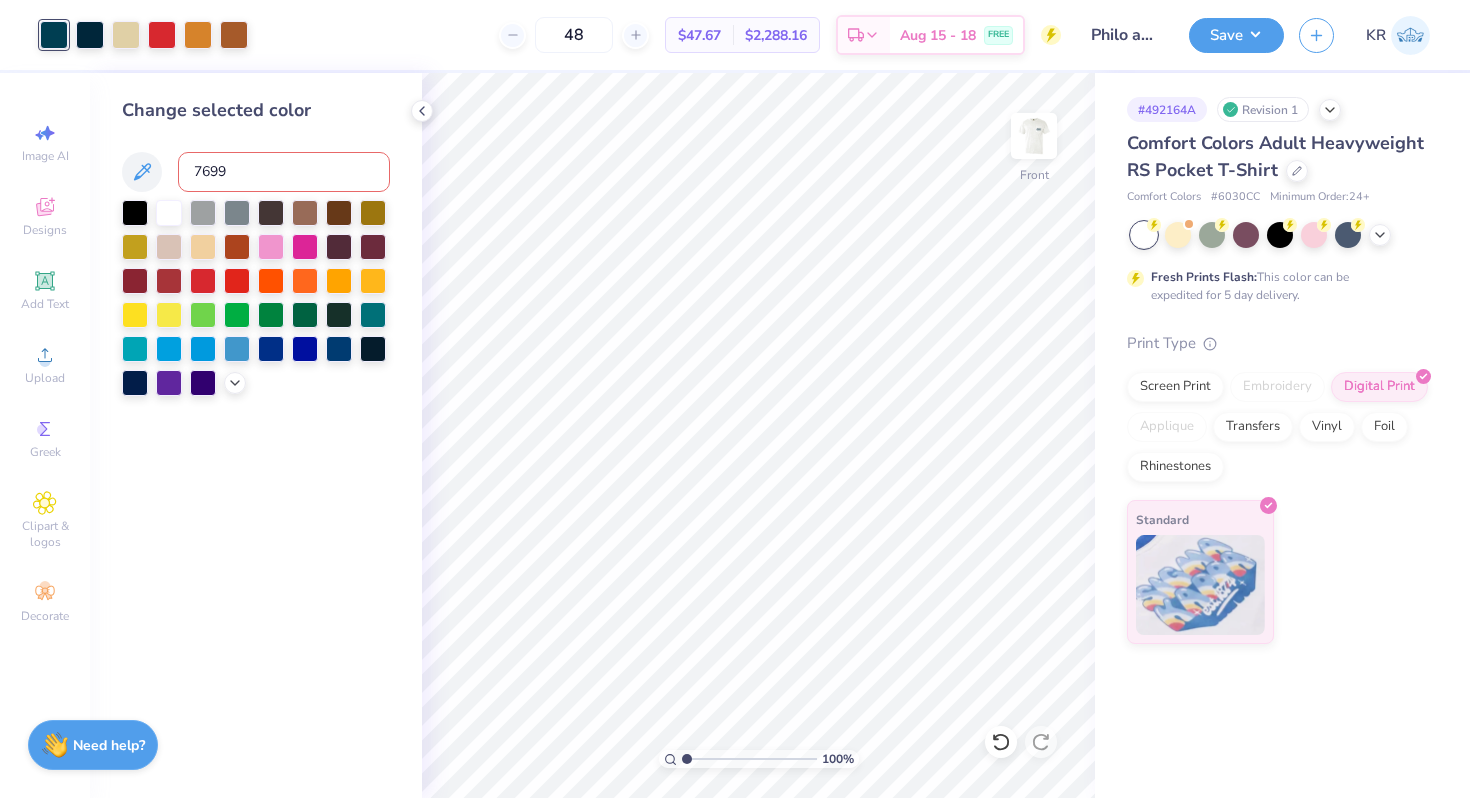 type 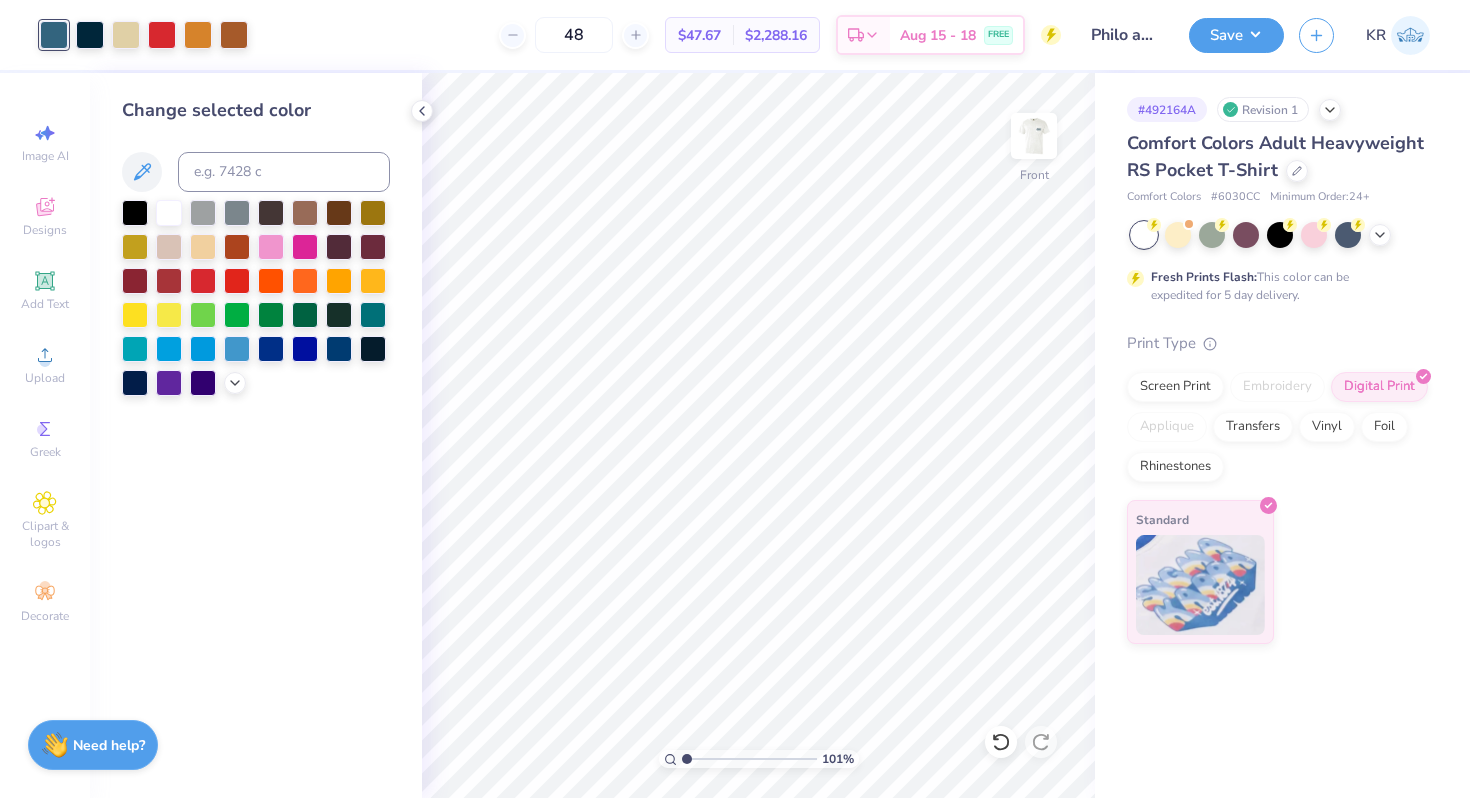 type on "1.06" 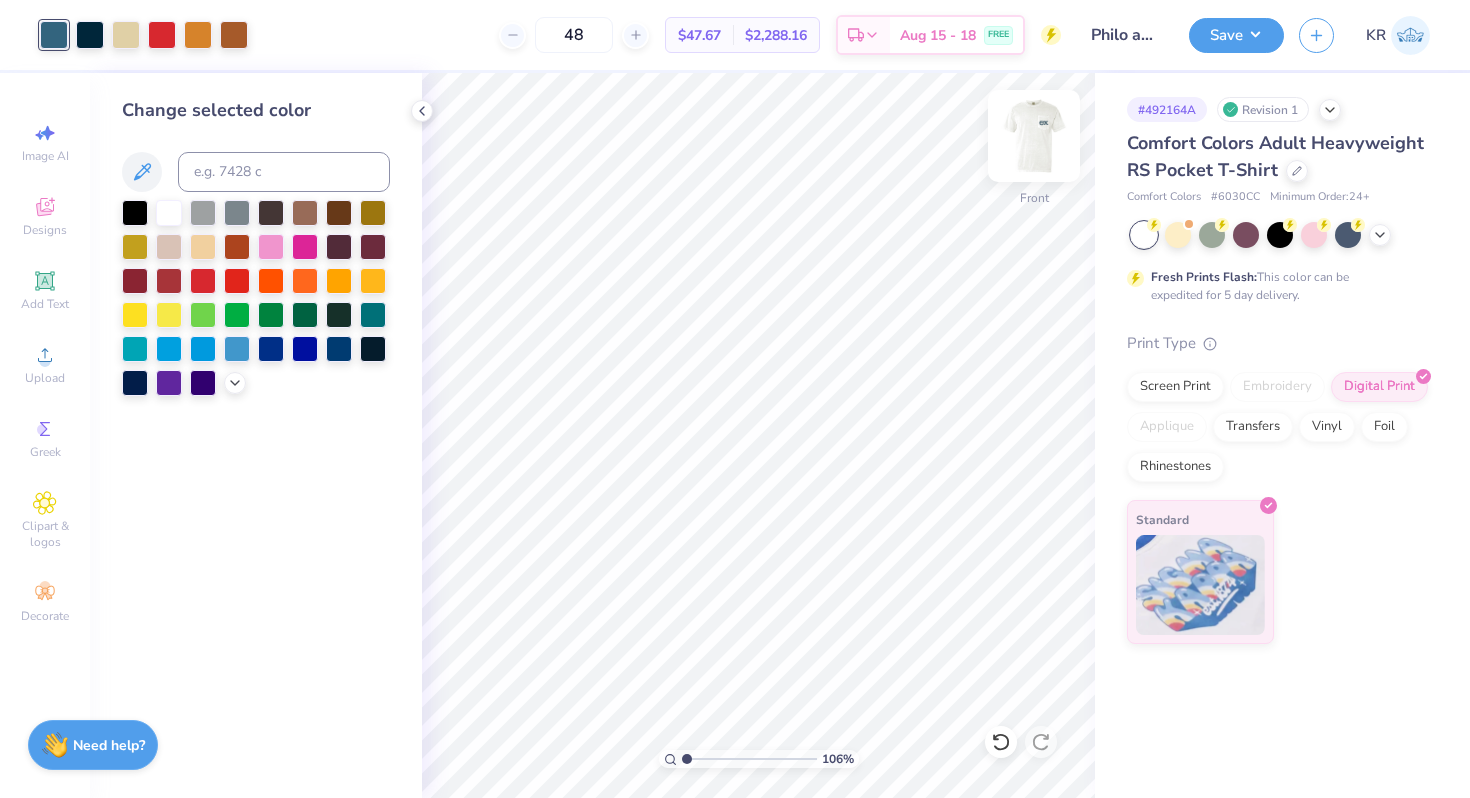 click at bounding box center (1034, 136) 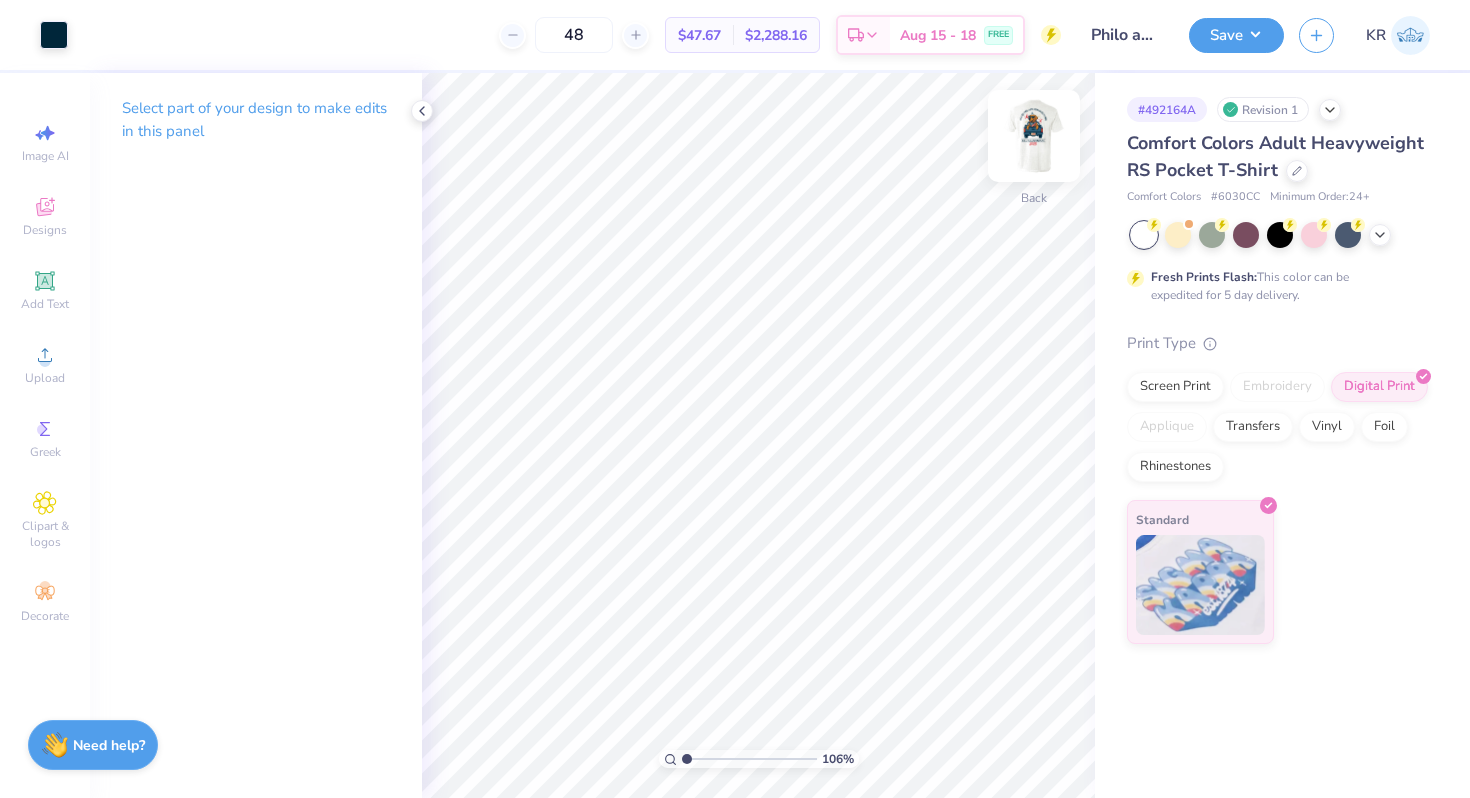 click at bounding box center [1034, 136] 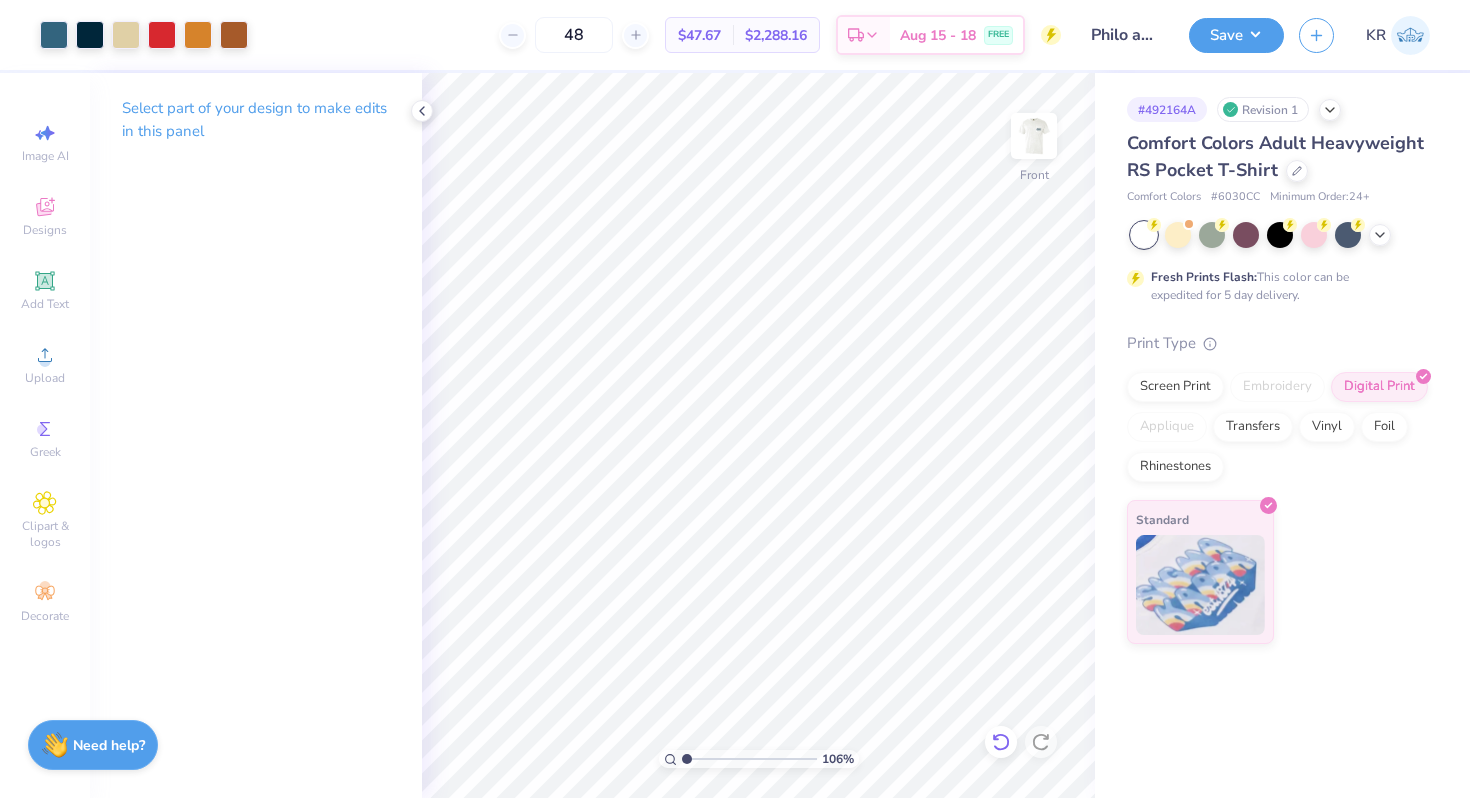 click 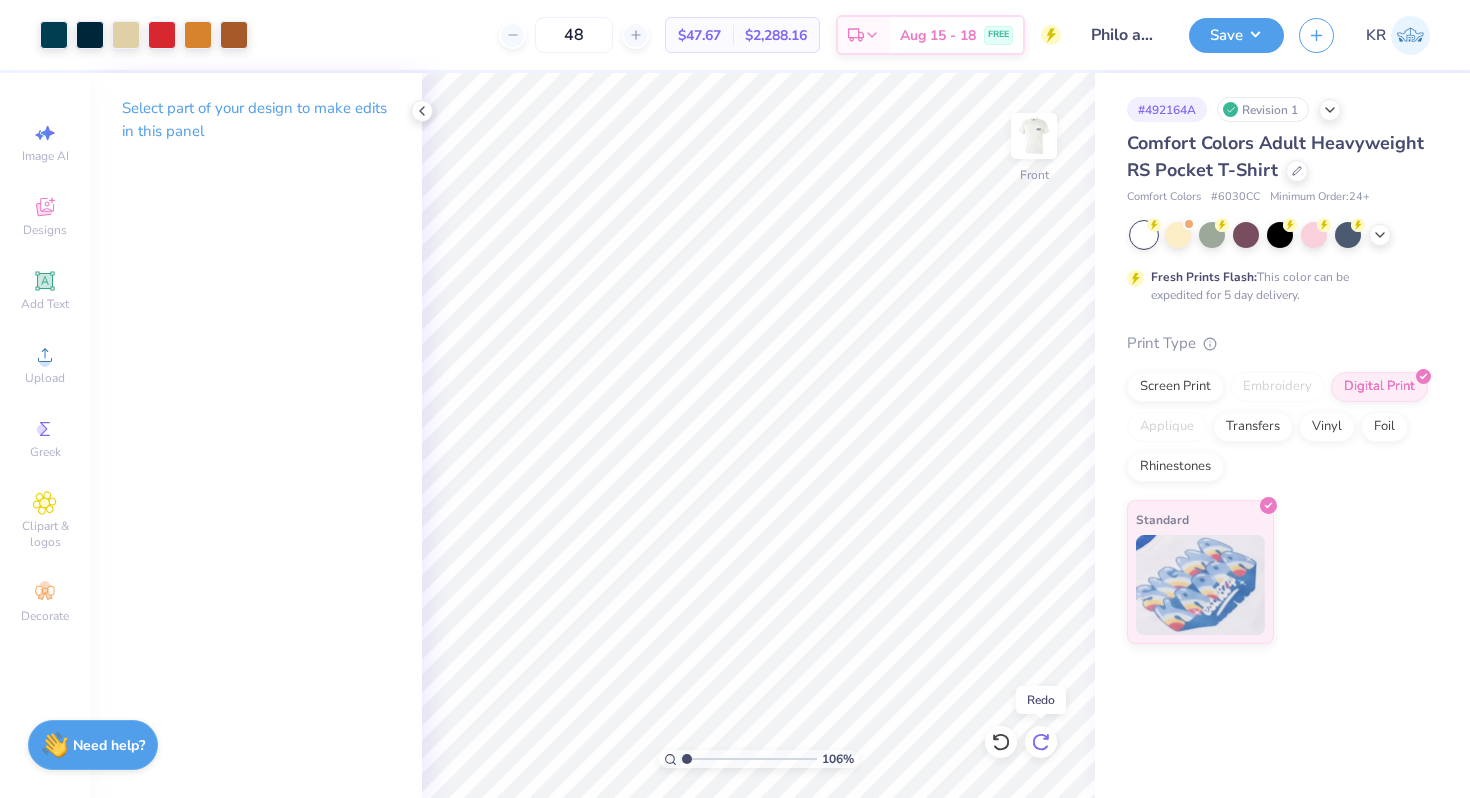 click at bounding box center (1041, 742) 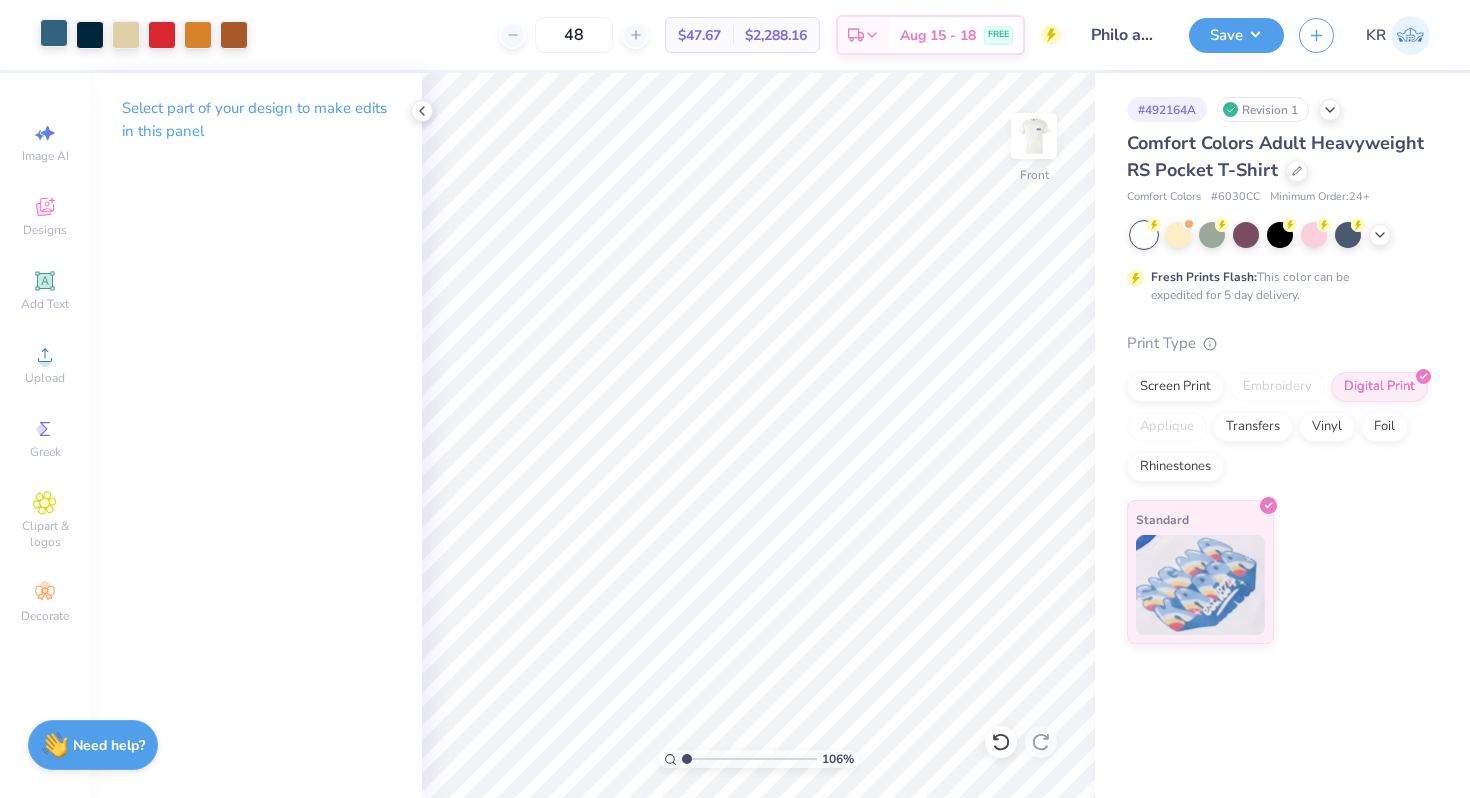 click at bounding box center [54, 33] 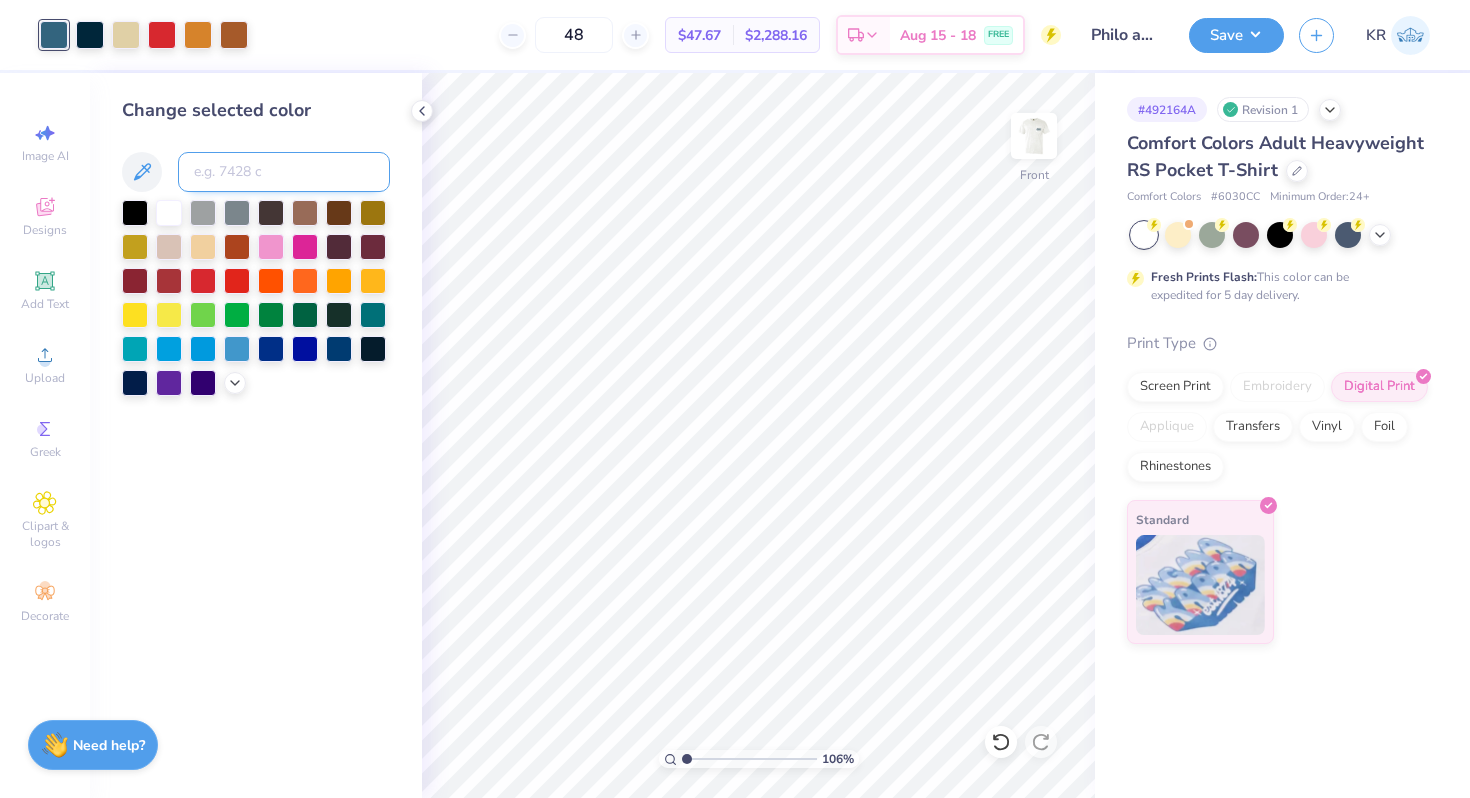 click at bounding box center (284, 172) 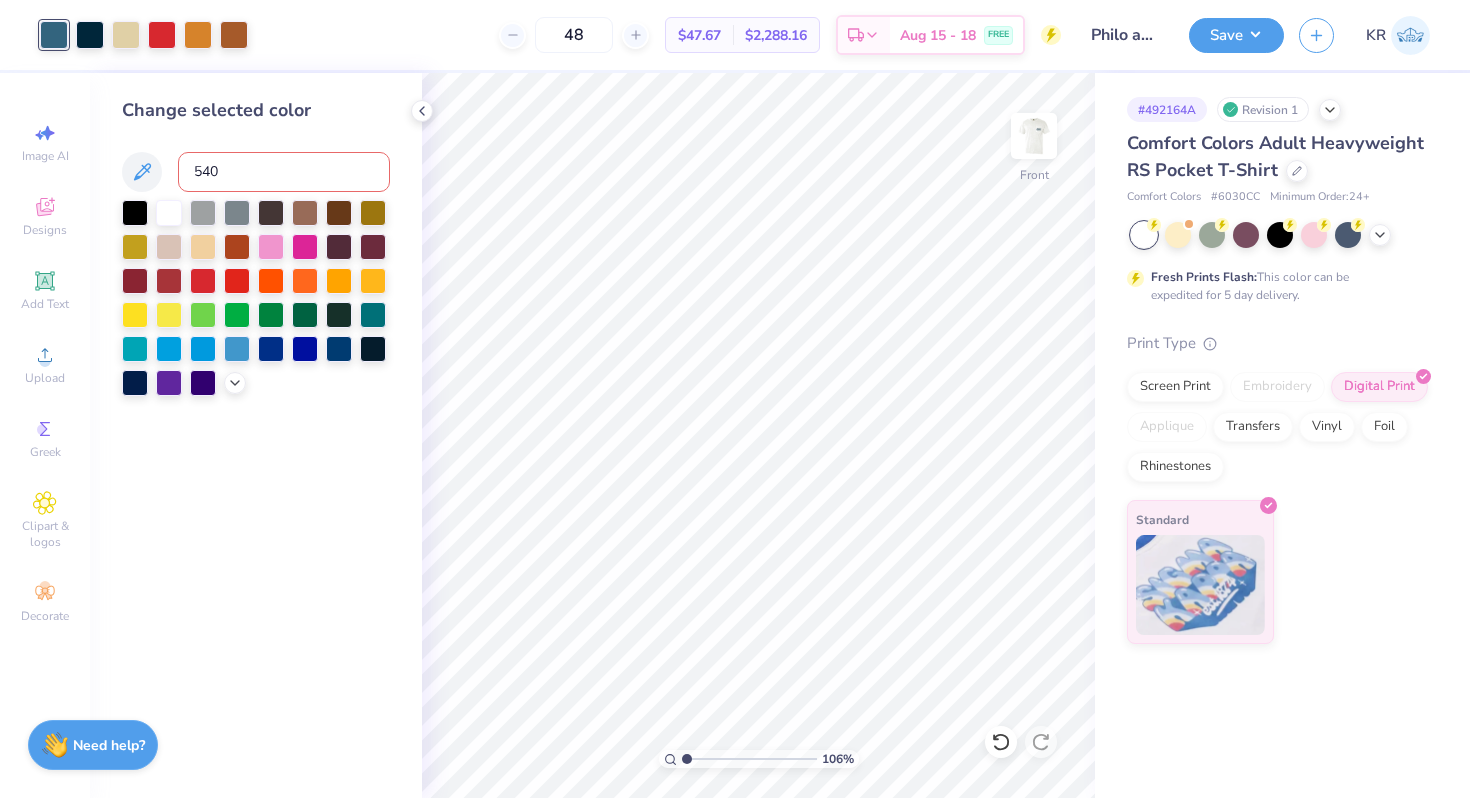type on "5405" 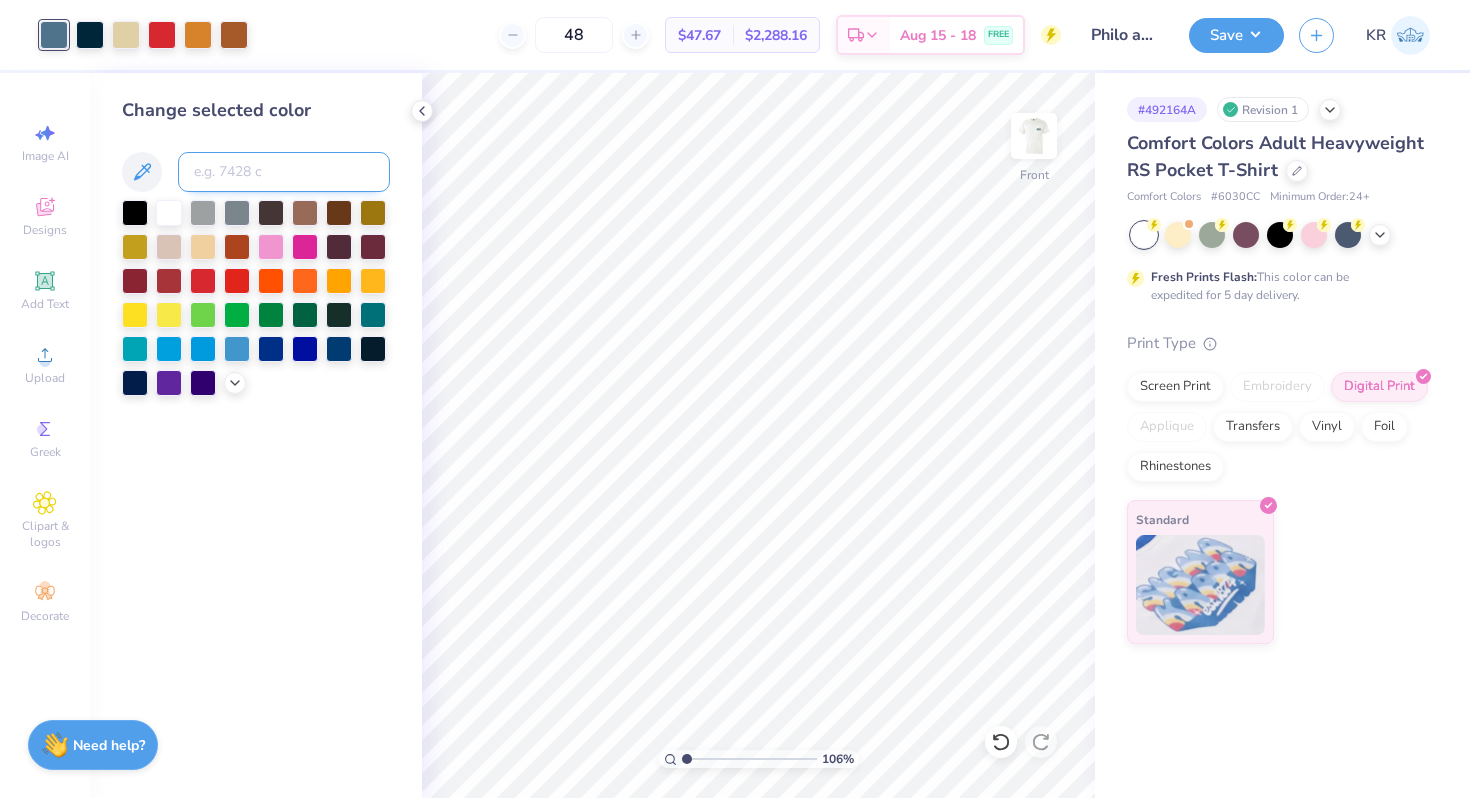 click at bounding box center [284, 172] 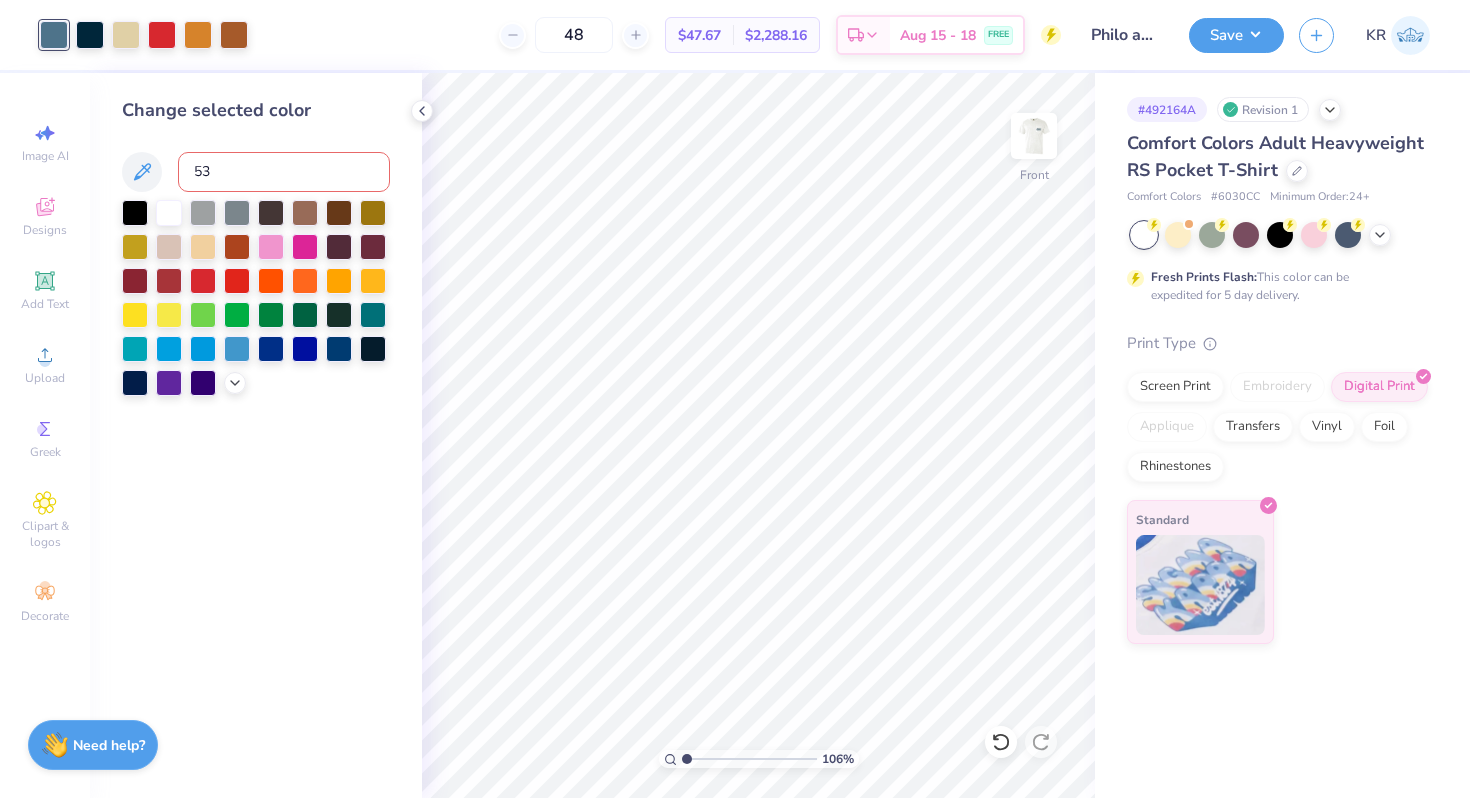 type on "534" 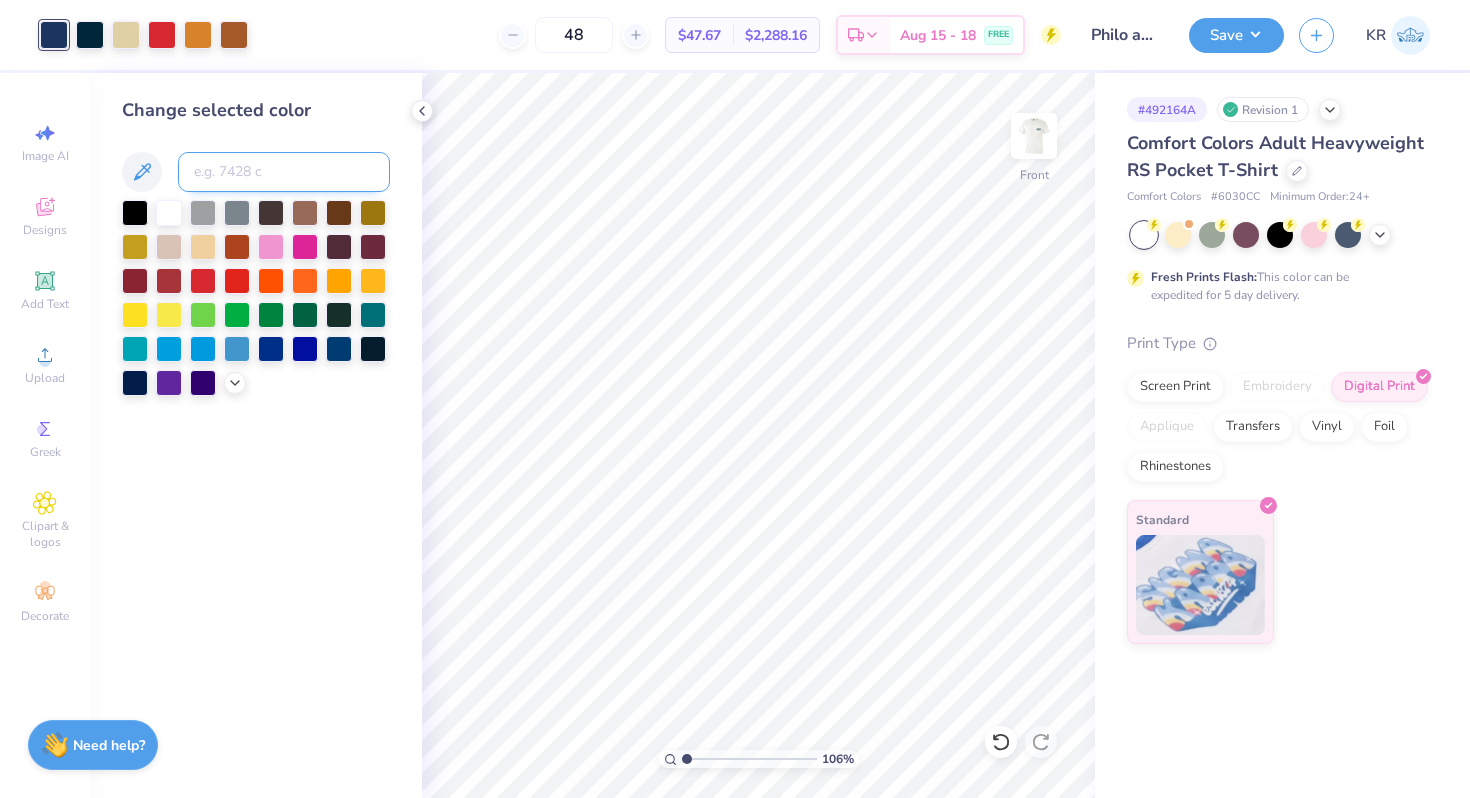 click at bounding box center [284, 172] 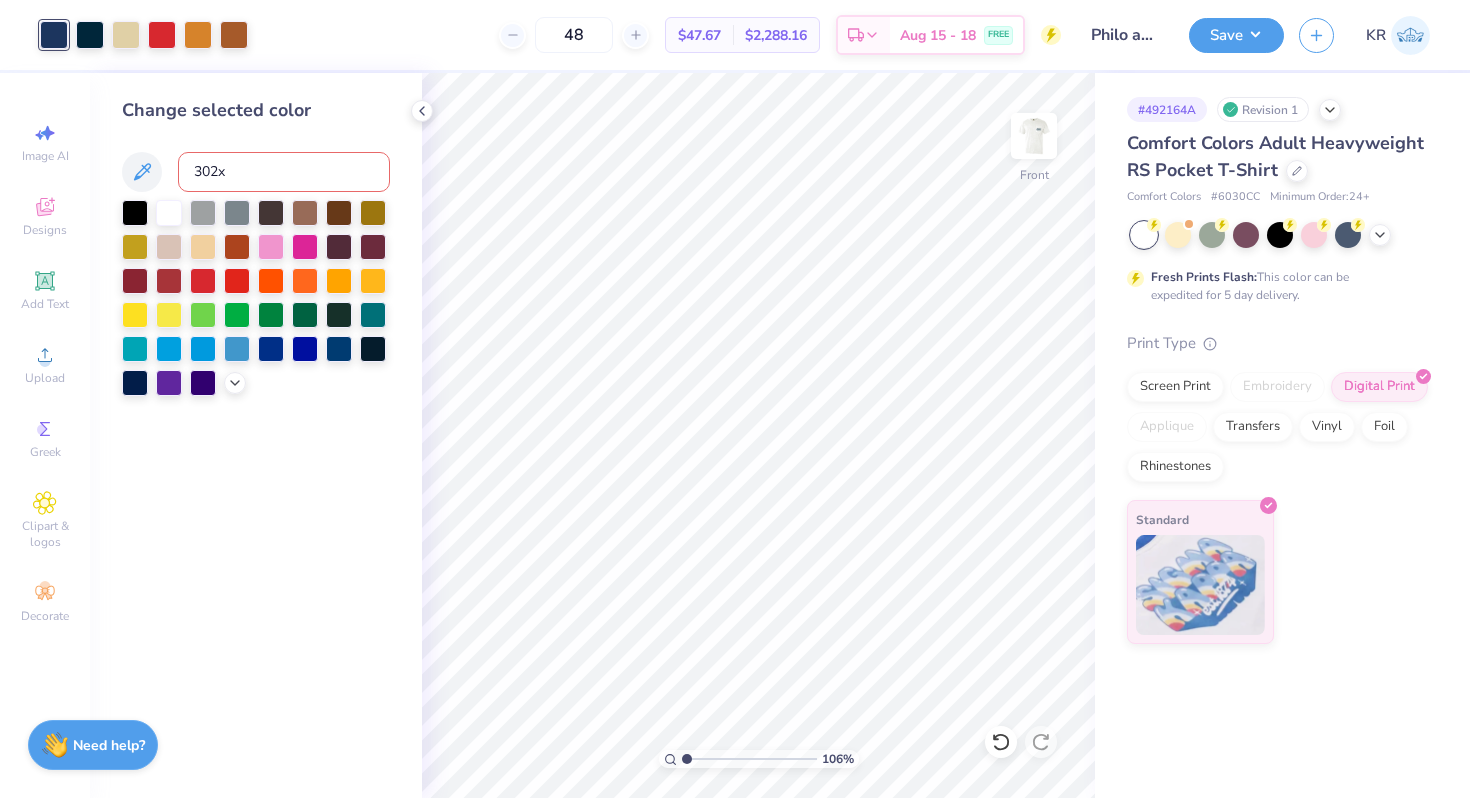 type on "302" 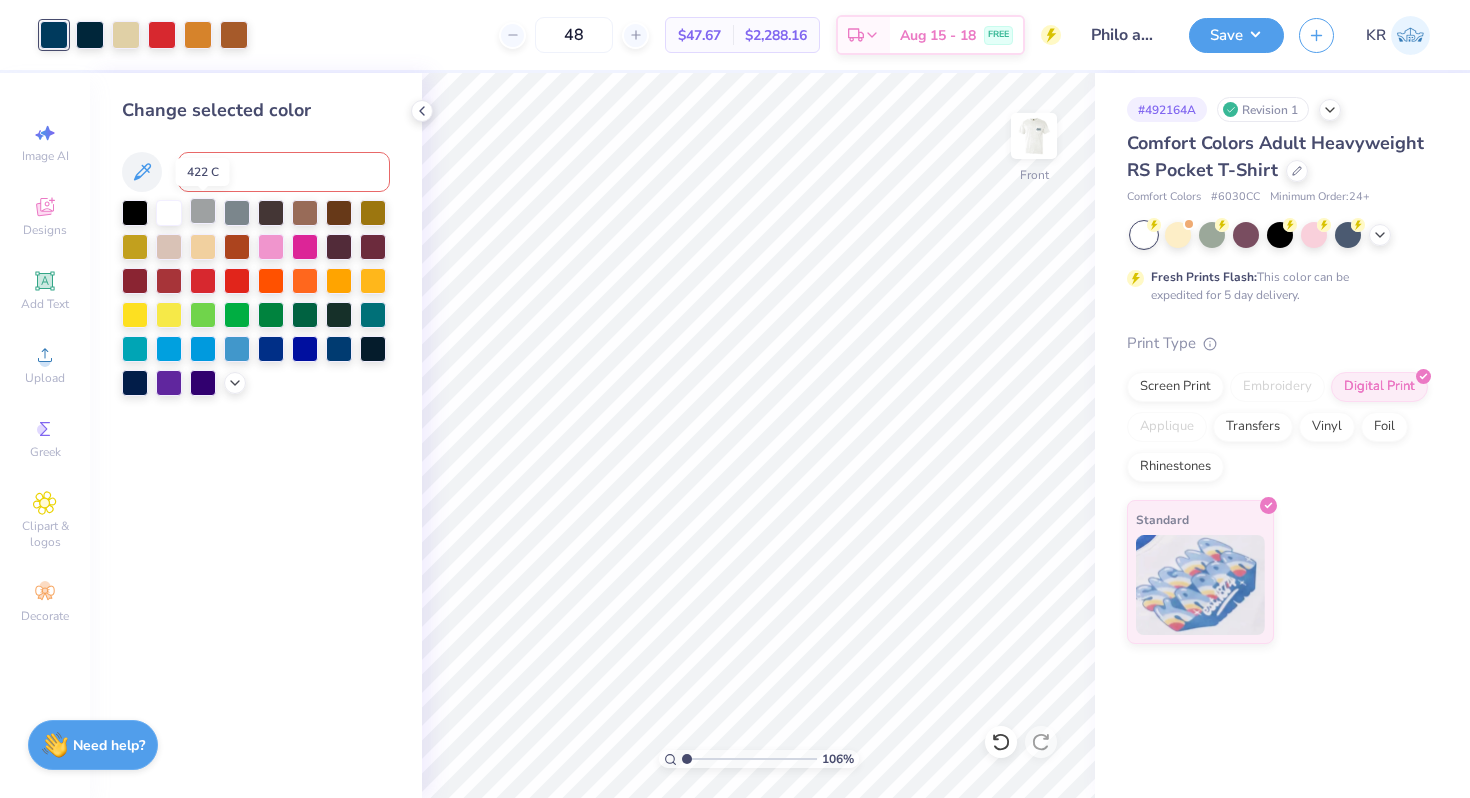 type on "294" 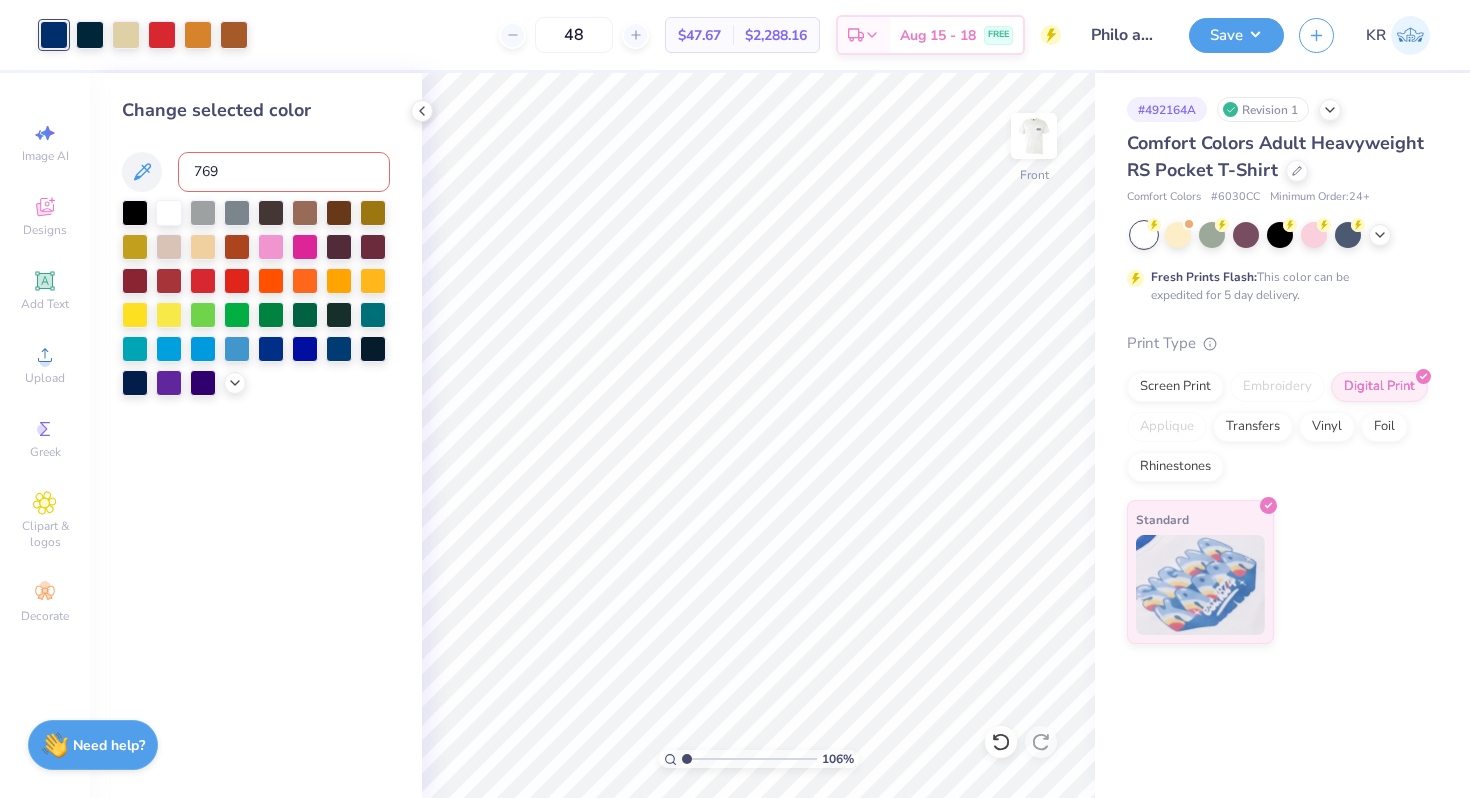 type on "7699" 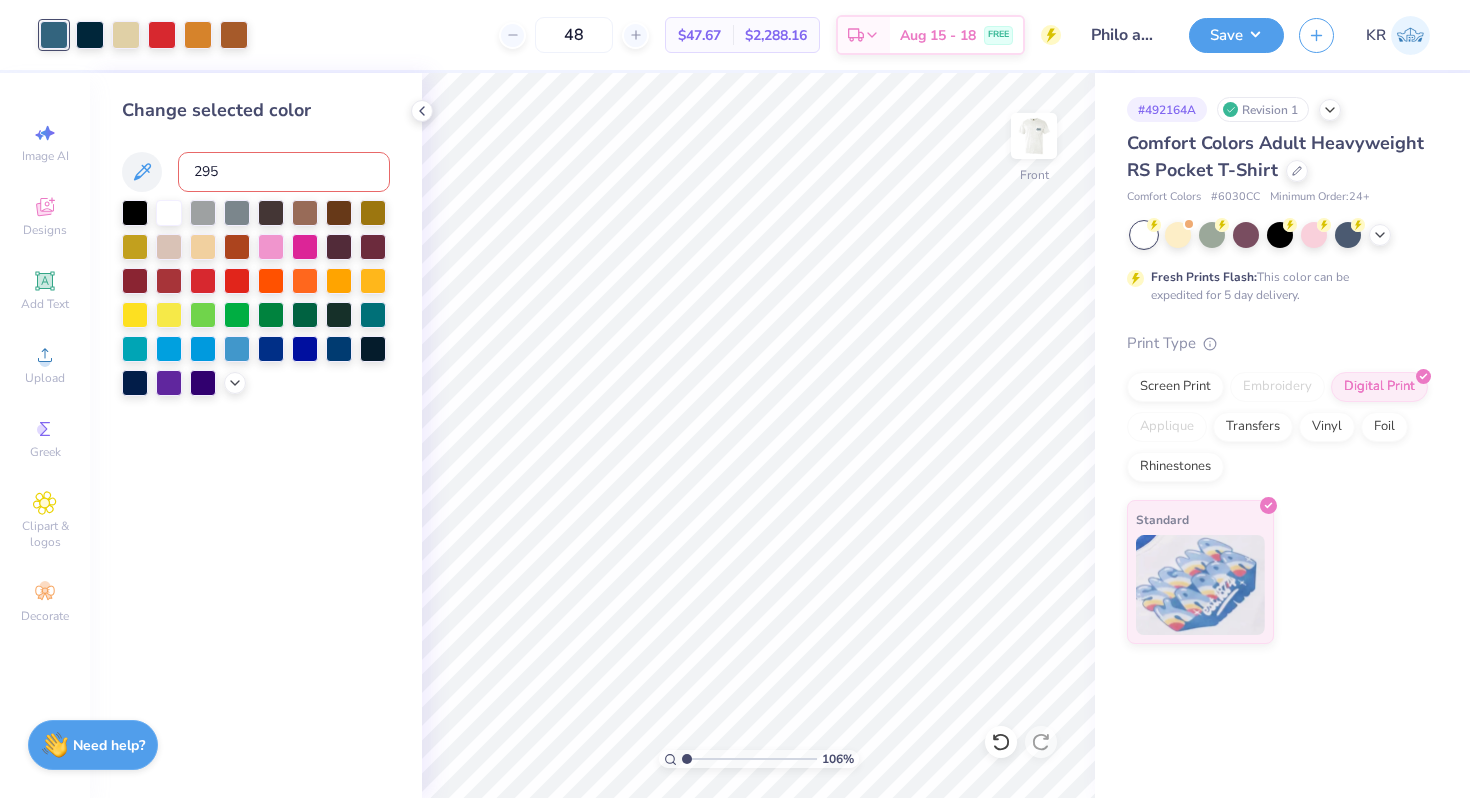 type on "2955" 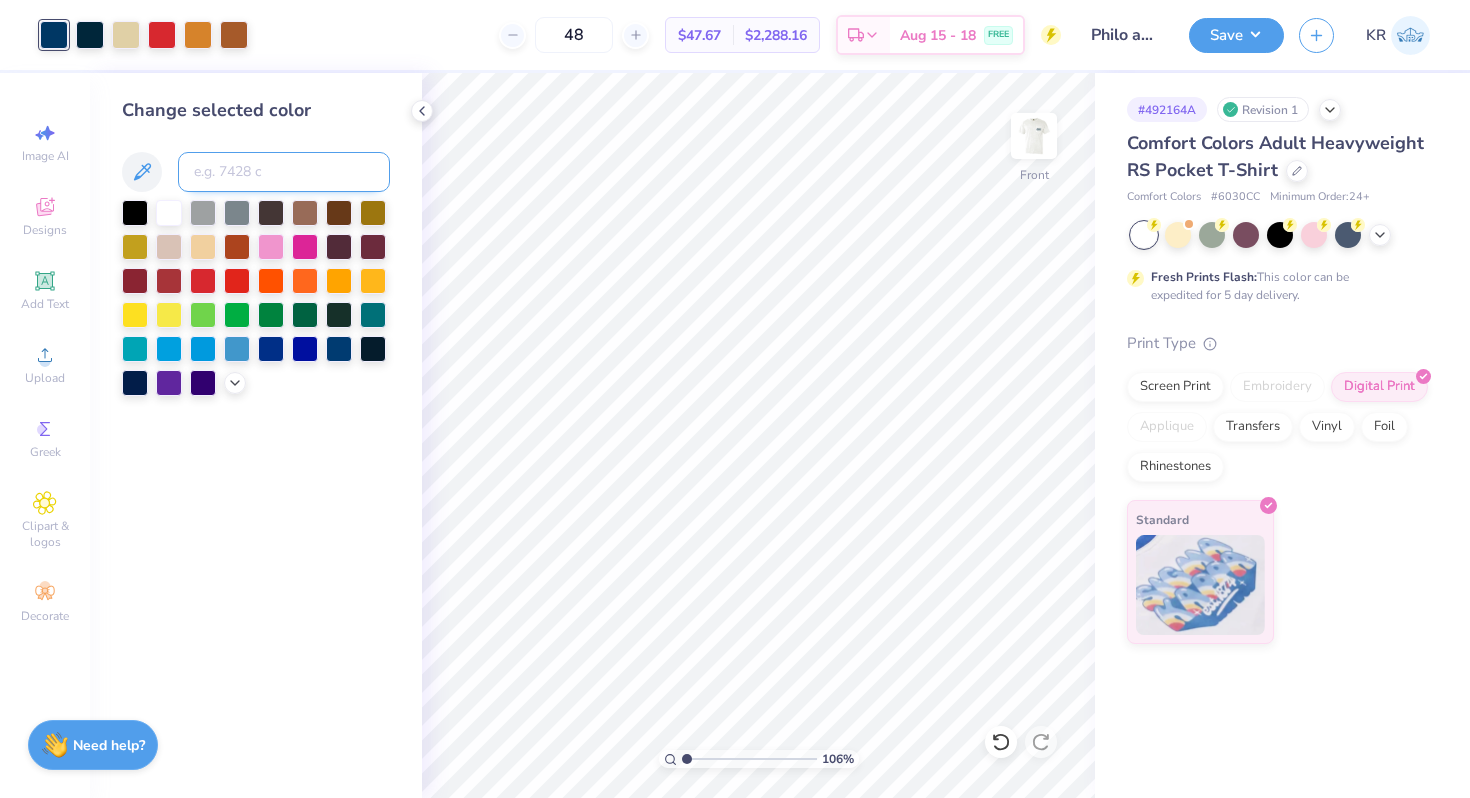 click at bounding box center [284, 172] 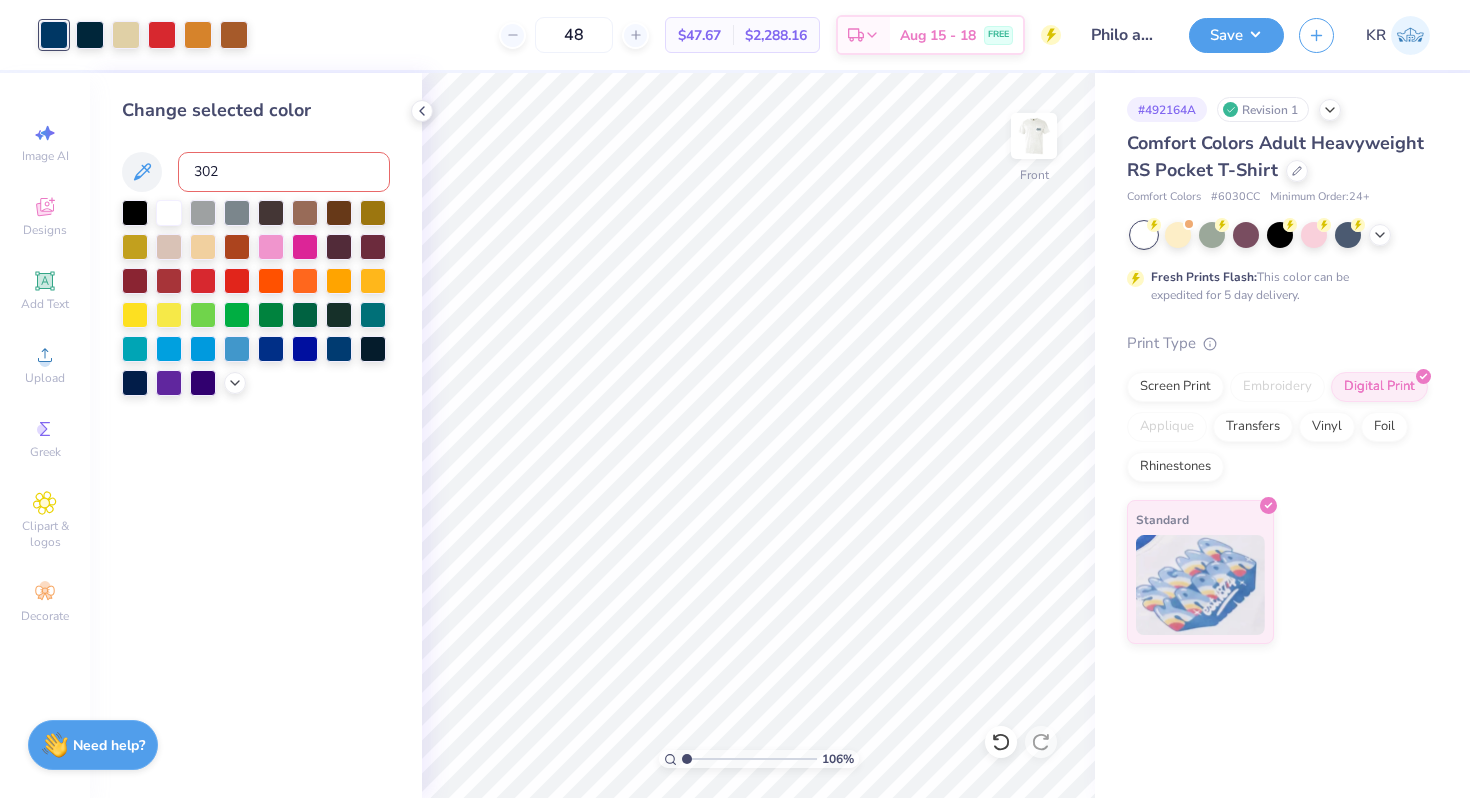 type on "3025" 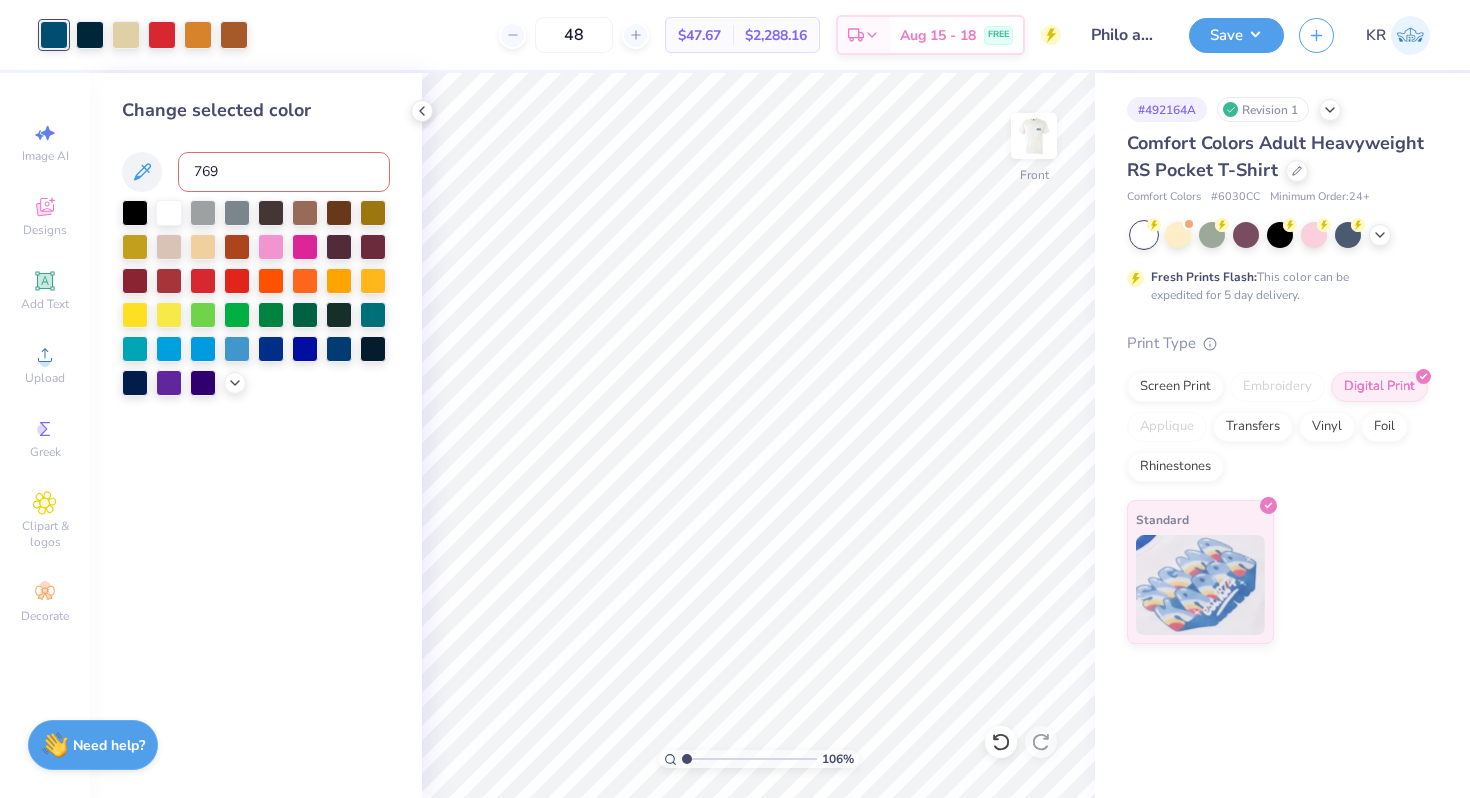 type on "7699" 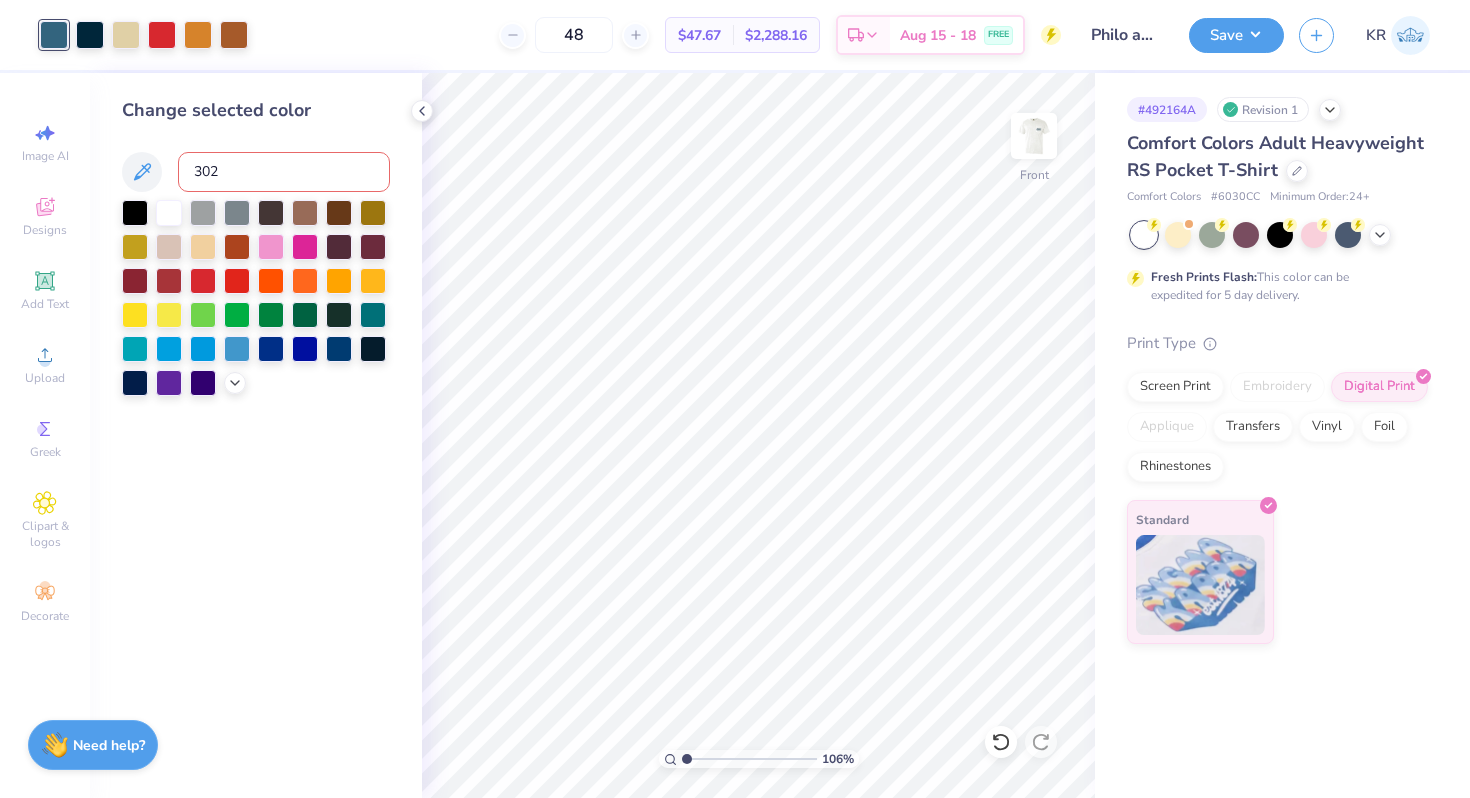 type on "3025" 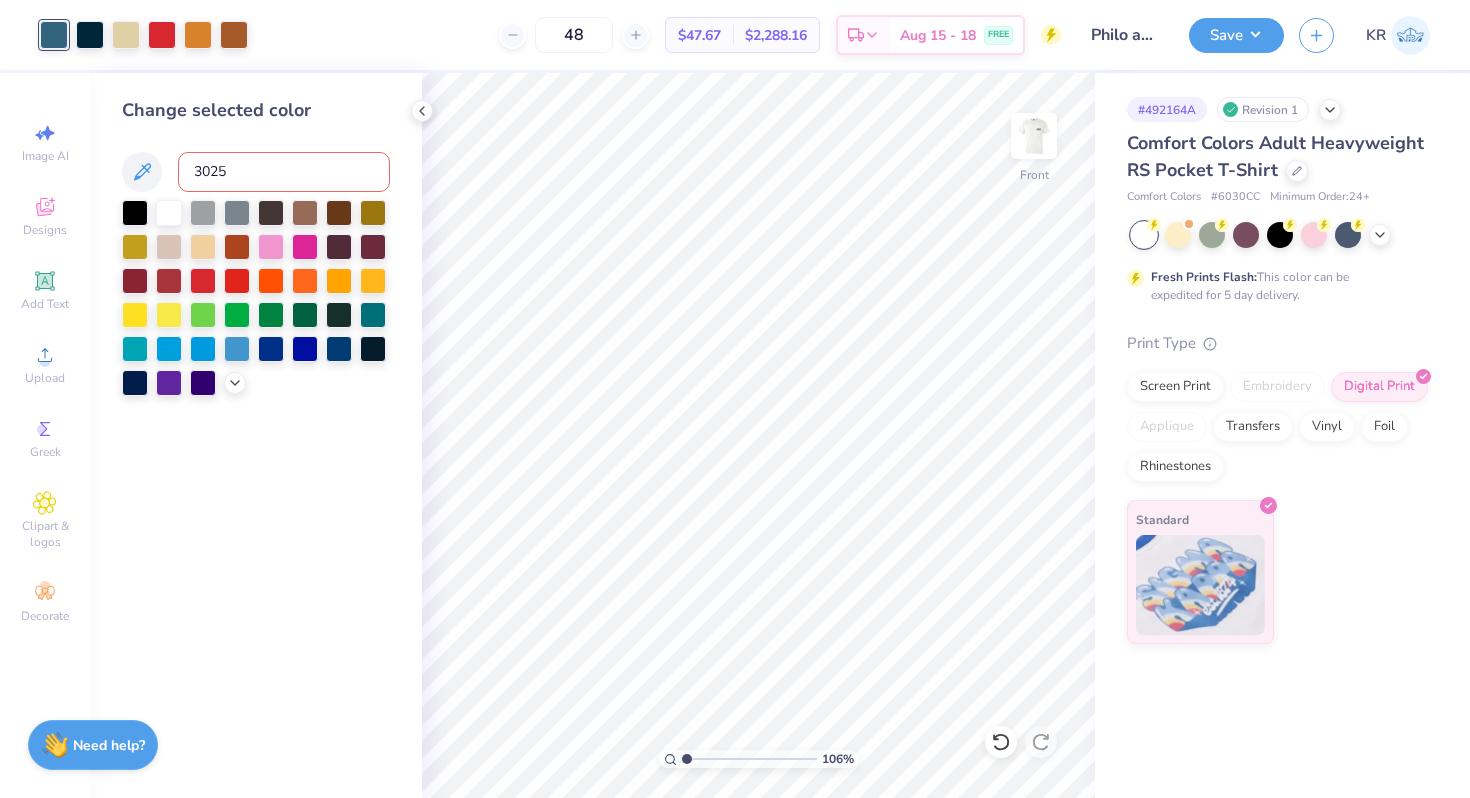 type 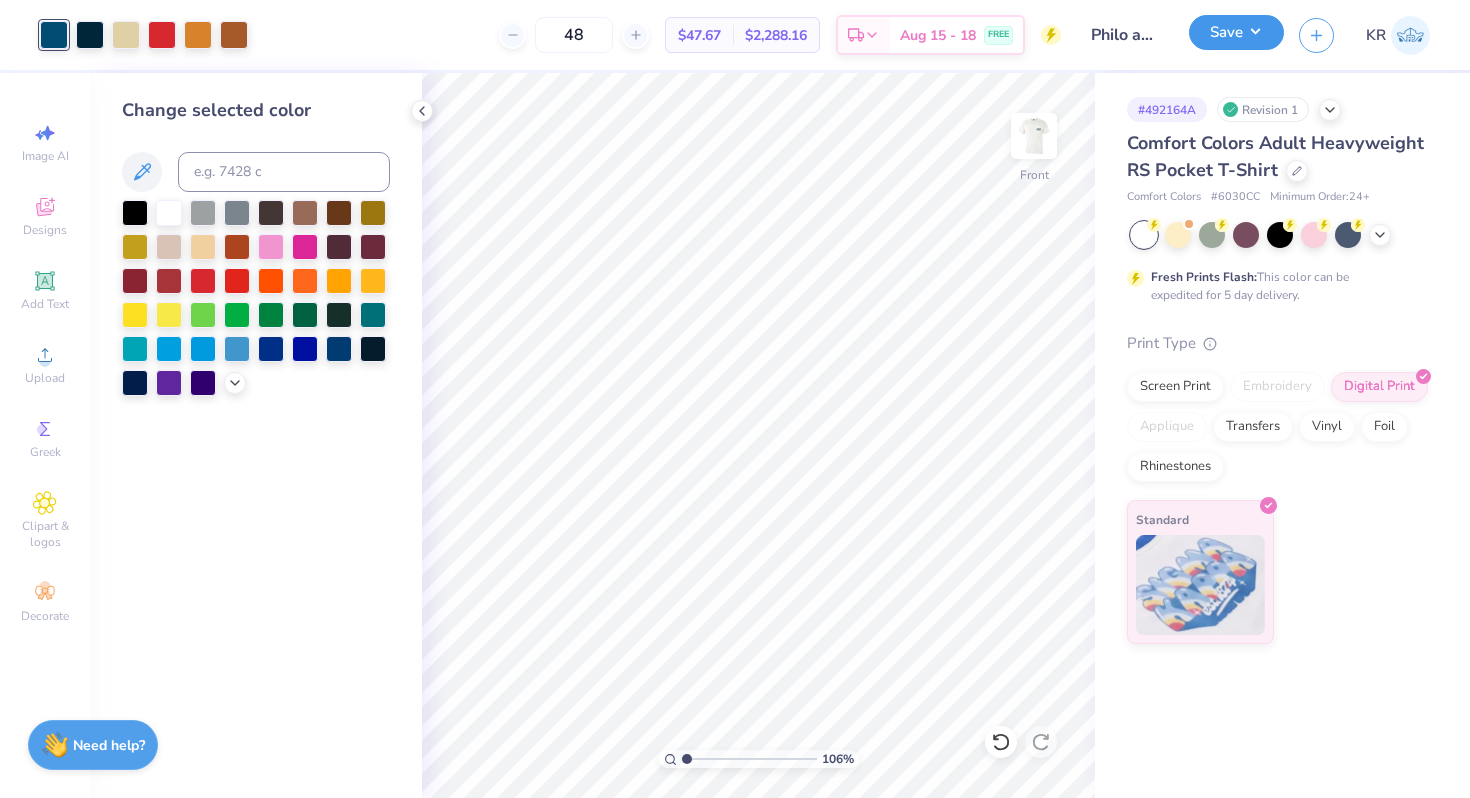 click on "Save" at bounding box center (1236, 32) 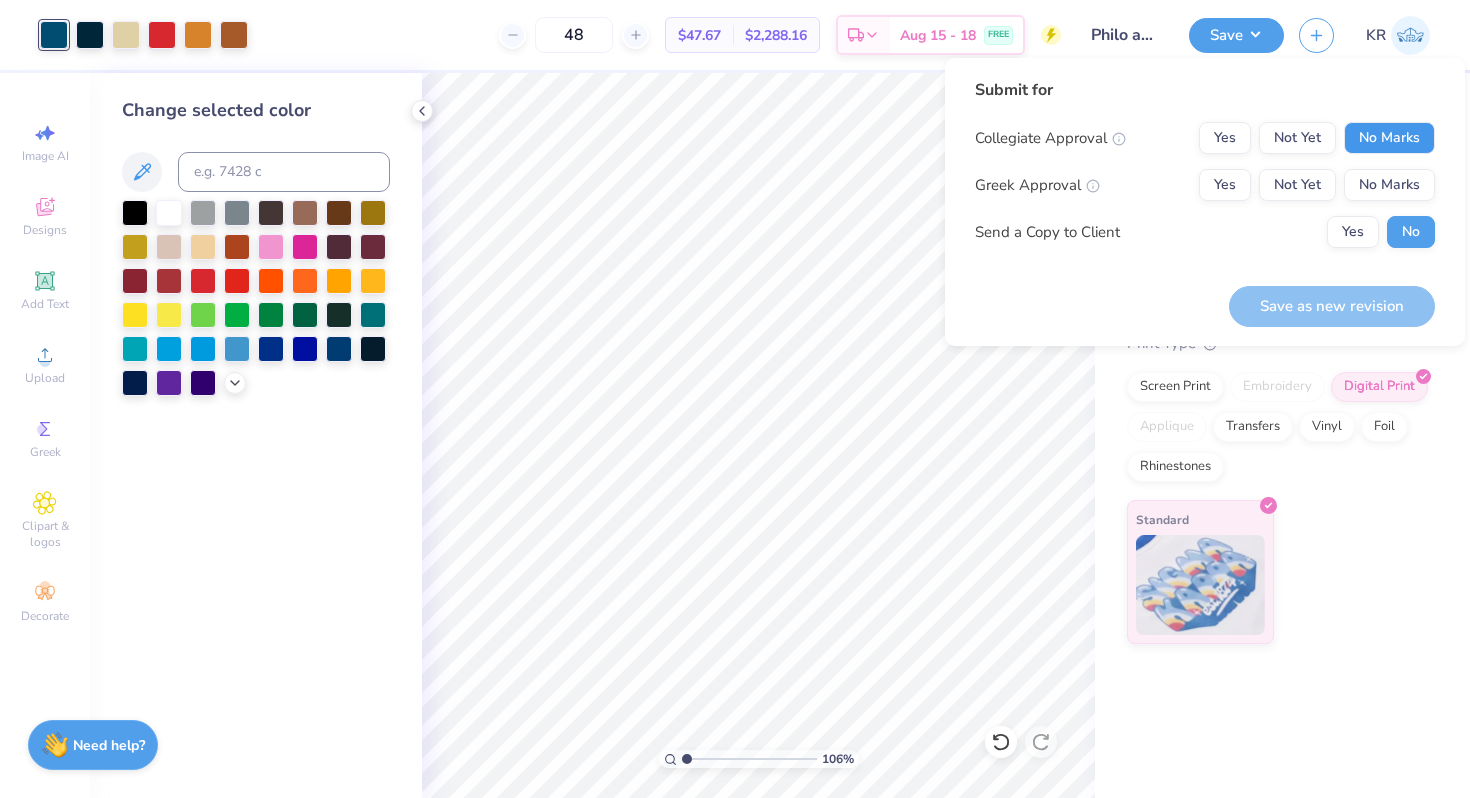 click on "No Marks" at bounding box center [1389, 138] 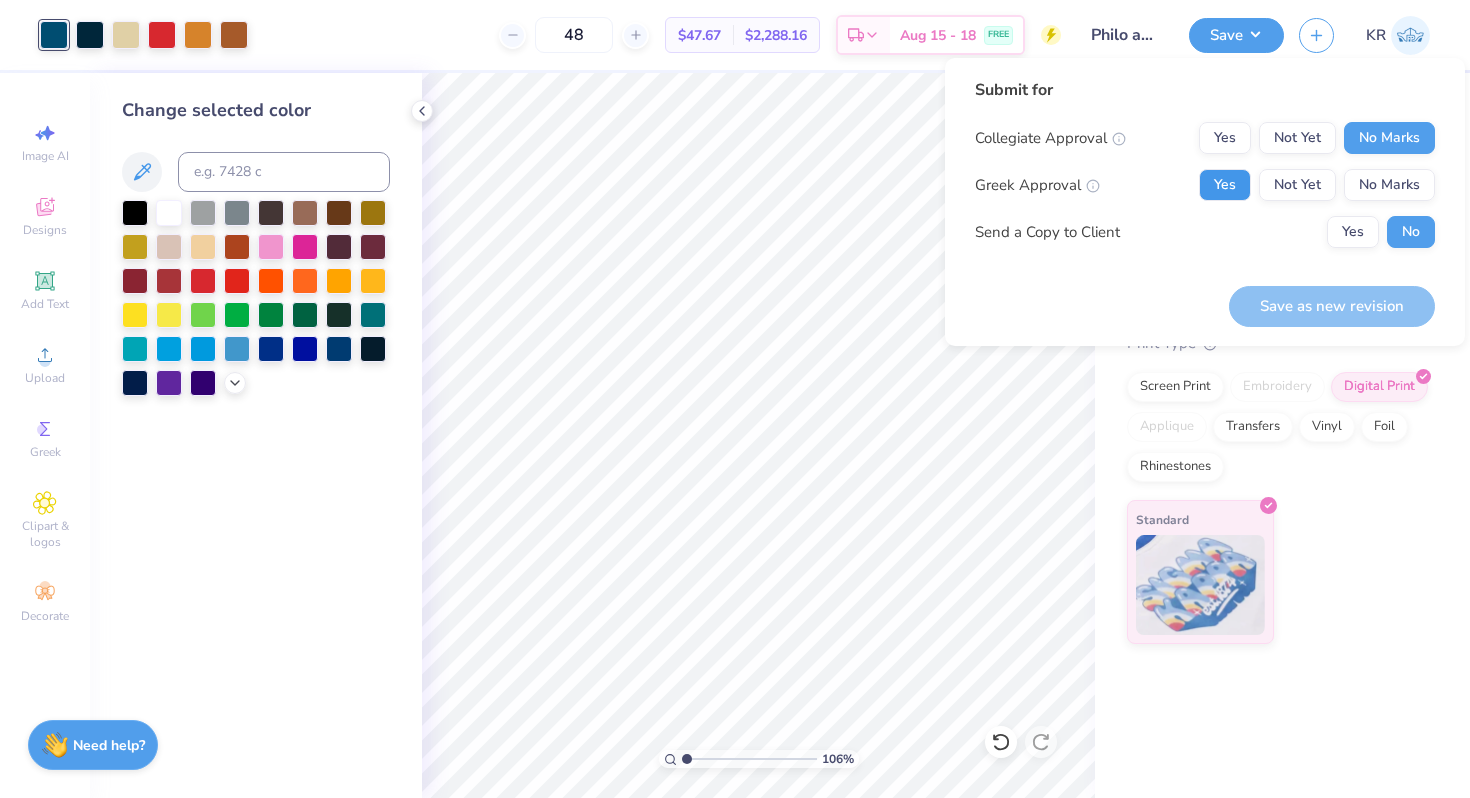 click on "Yes" at bounding box center [1225, 185] 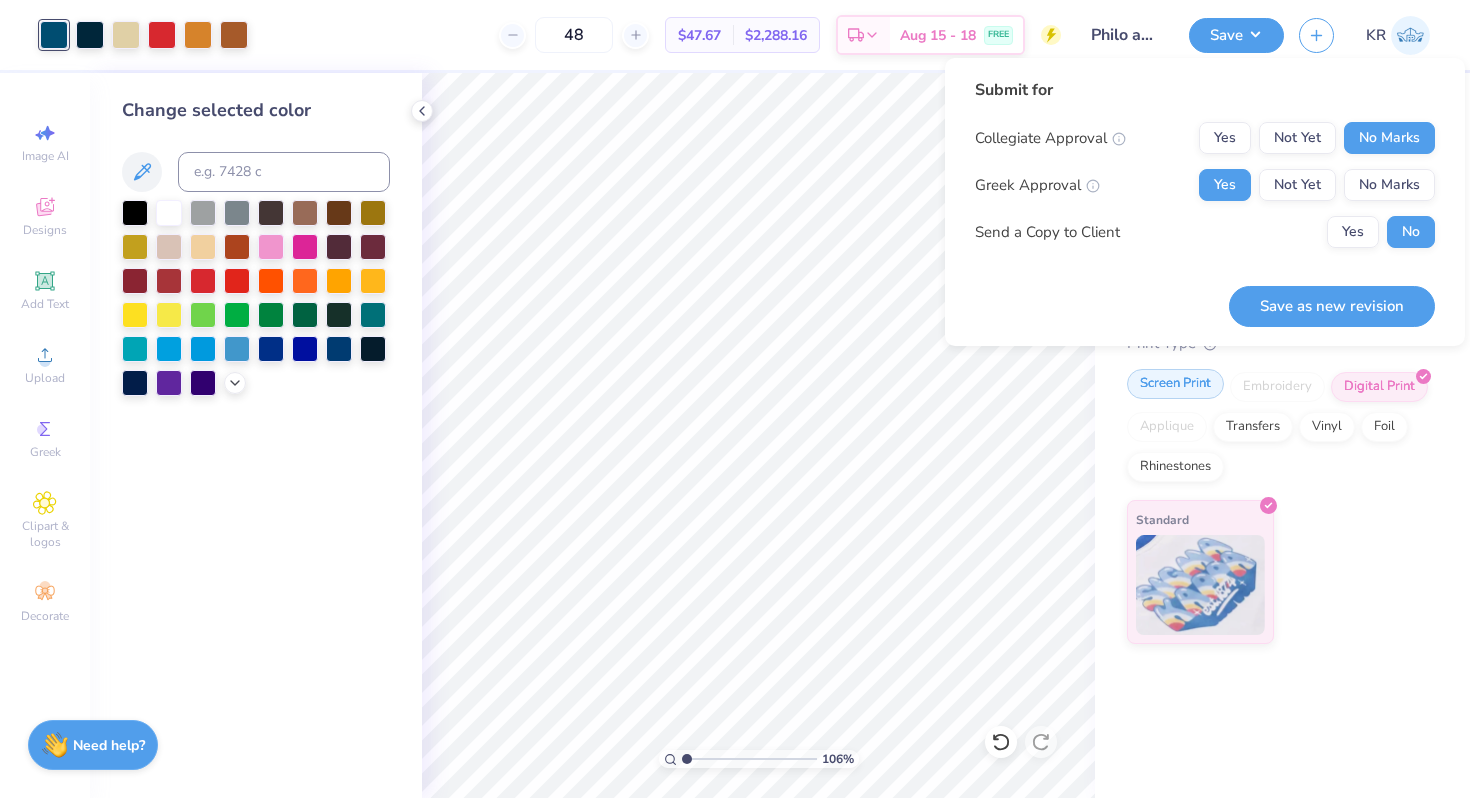 click on "Screen Print" at bounding box center [1175, 384] 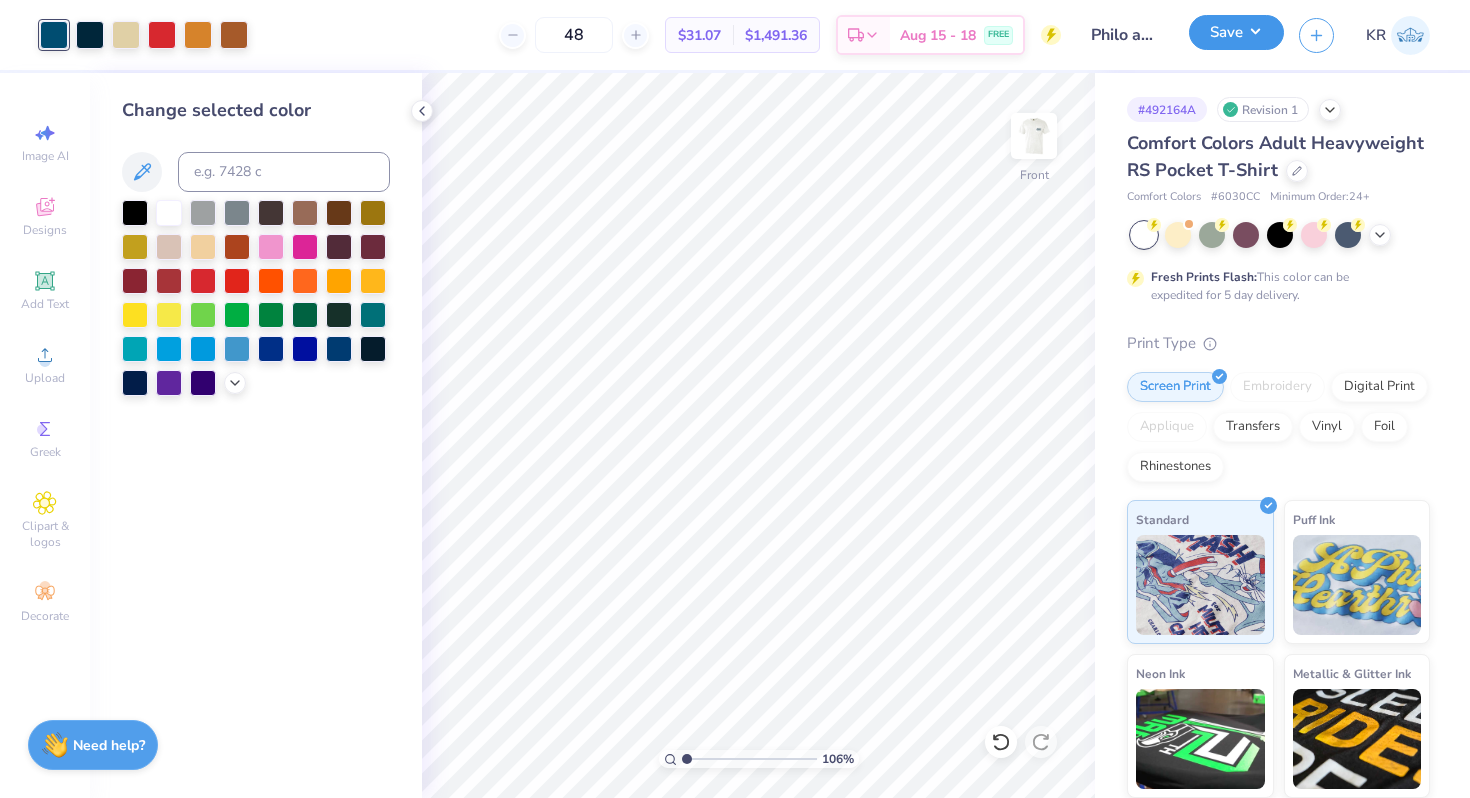 click on "Save" at bounding box center (1236, 32) 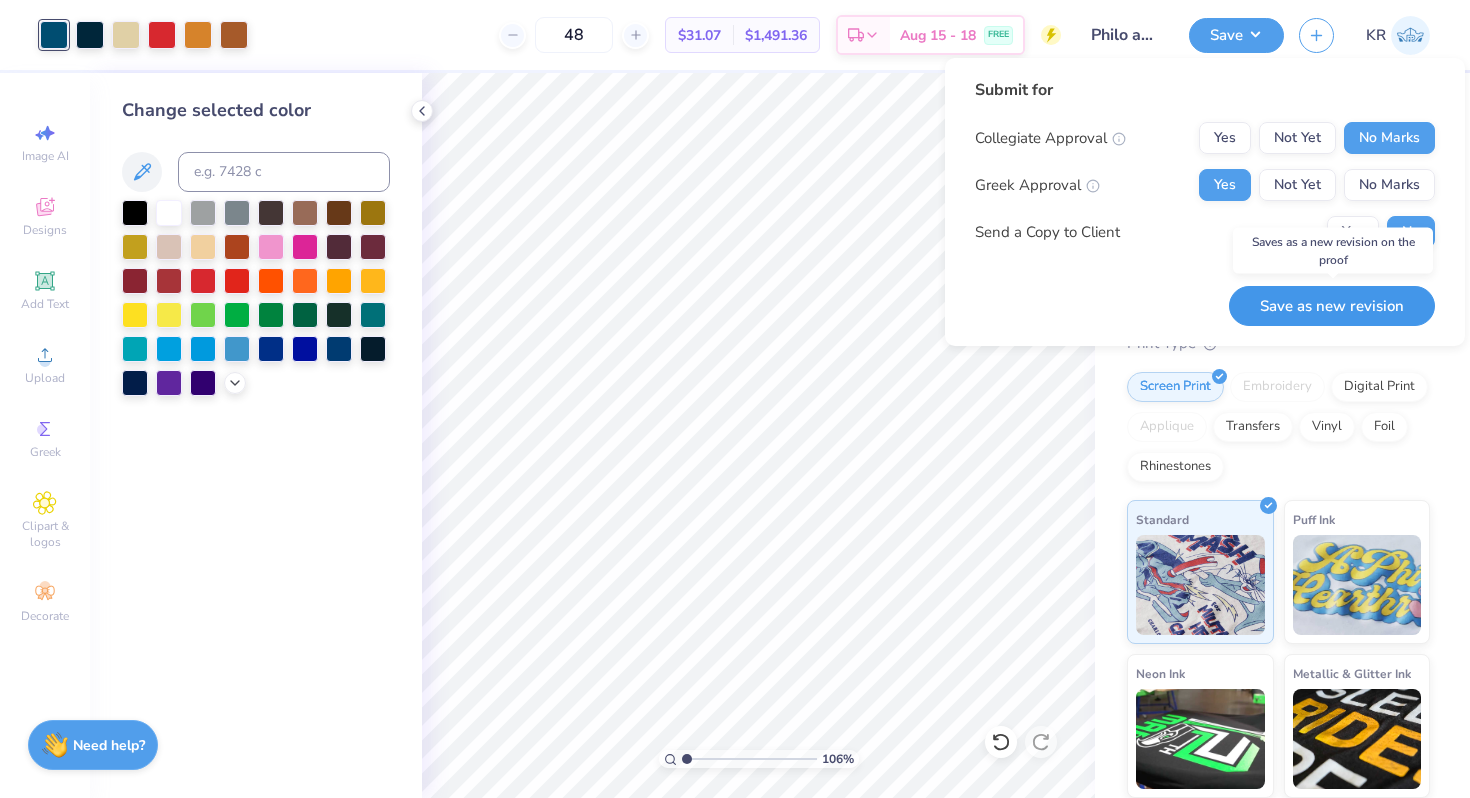 click on "Save as new revision" at bounding box center (1332, 306) 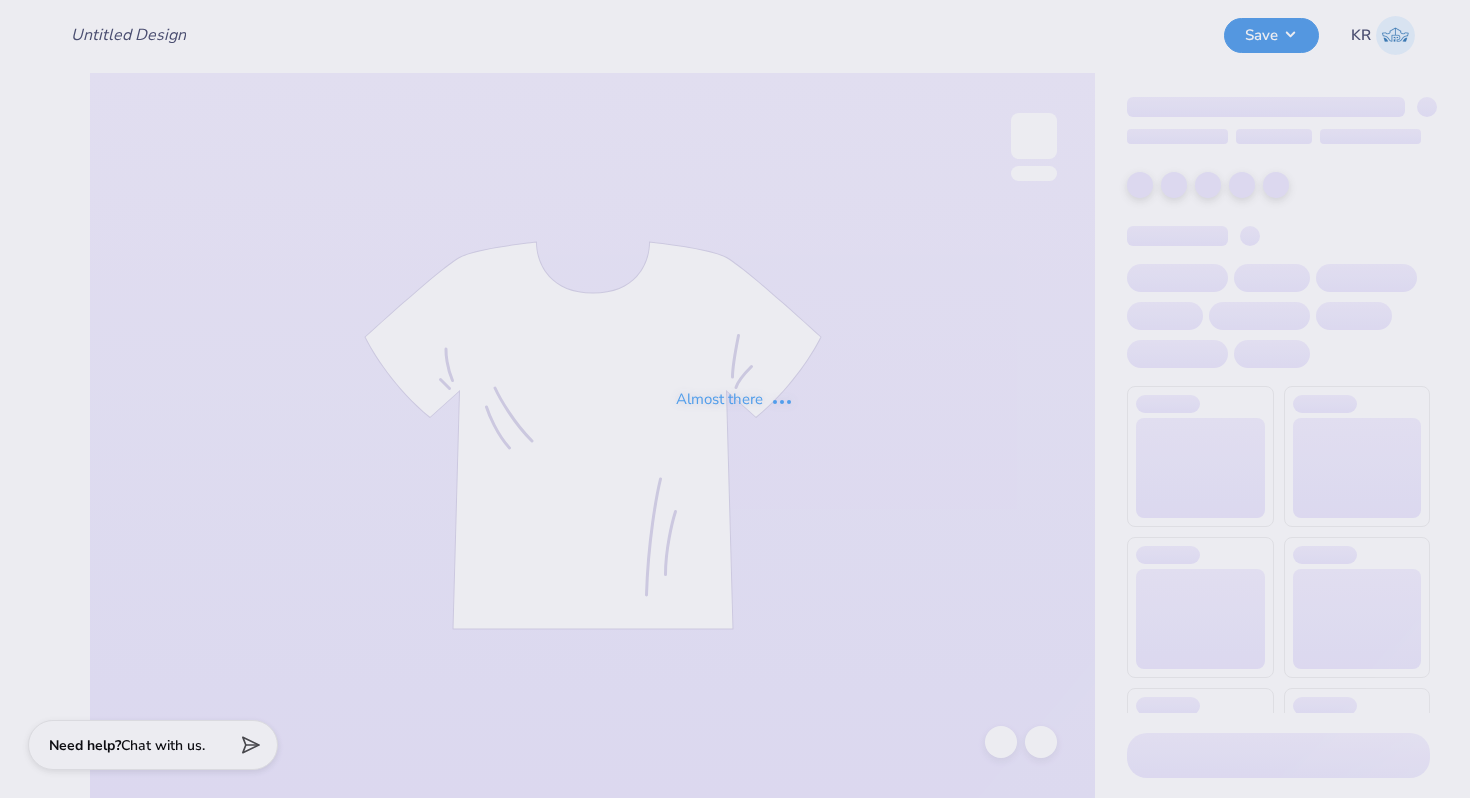 scroll, scrollTop: 0, scrollLeft: 0, axis: both 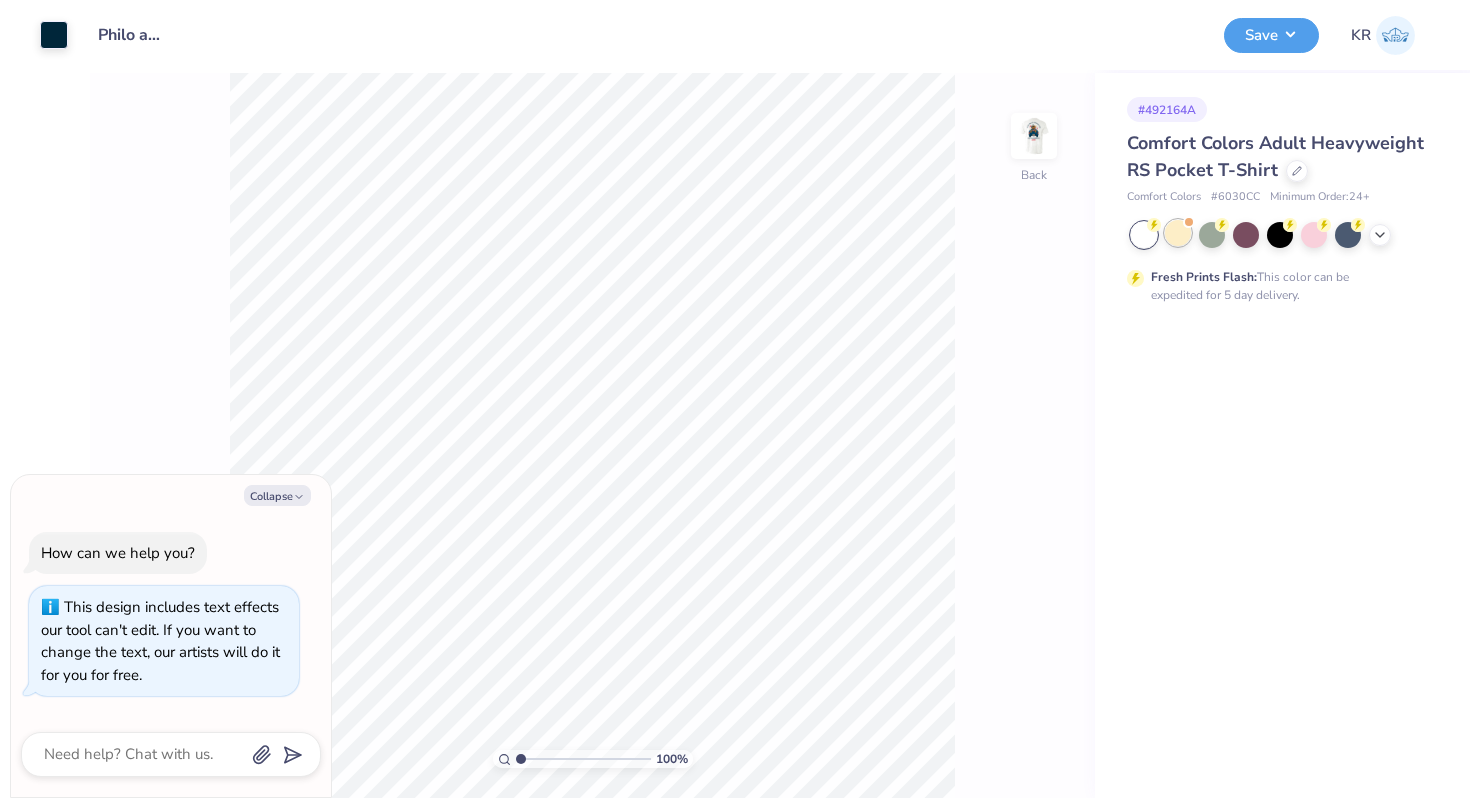 click at bounding box center [1178, 233] 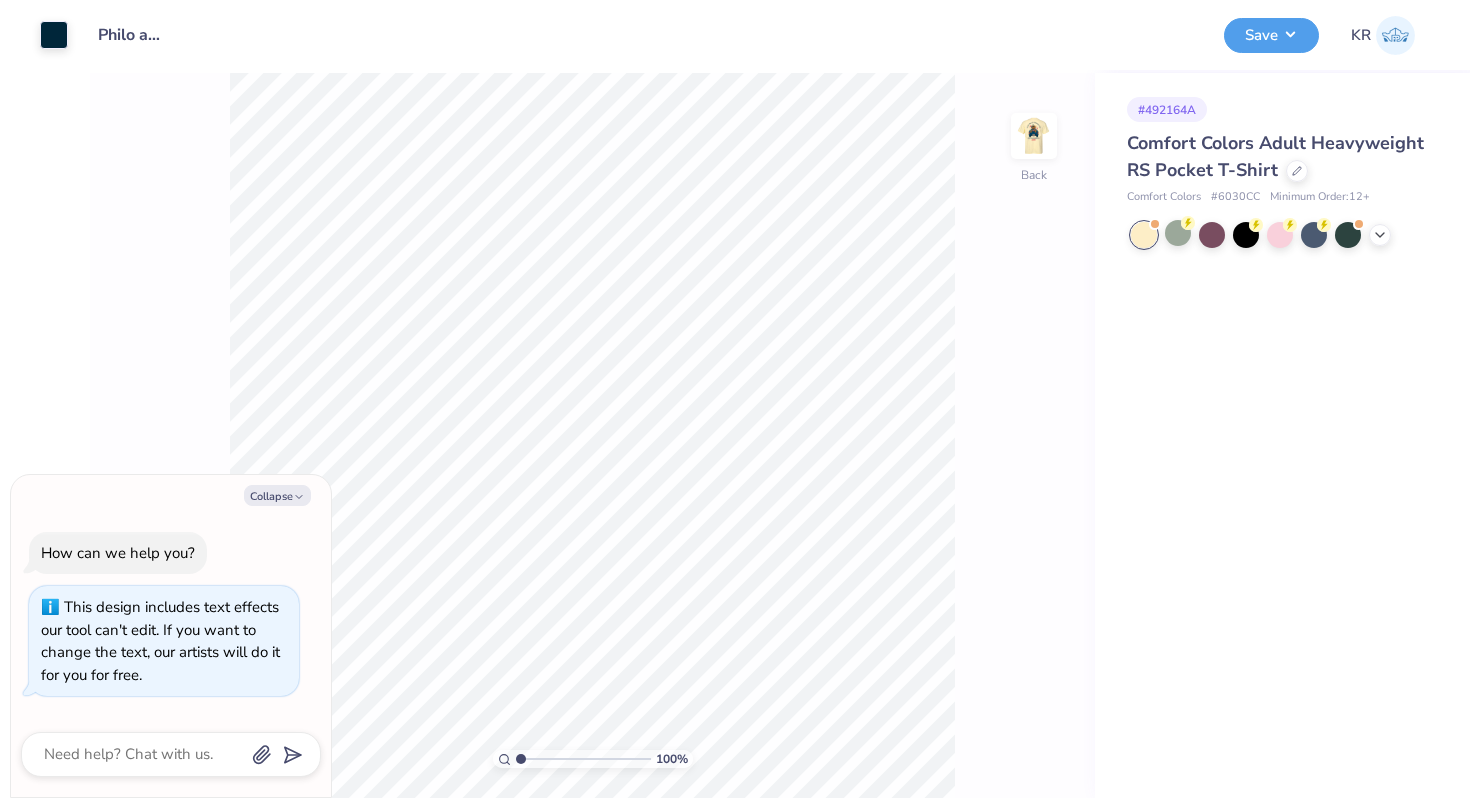 scroll, scrollTop: 102, scrollLeft: 0, axis: vertical 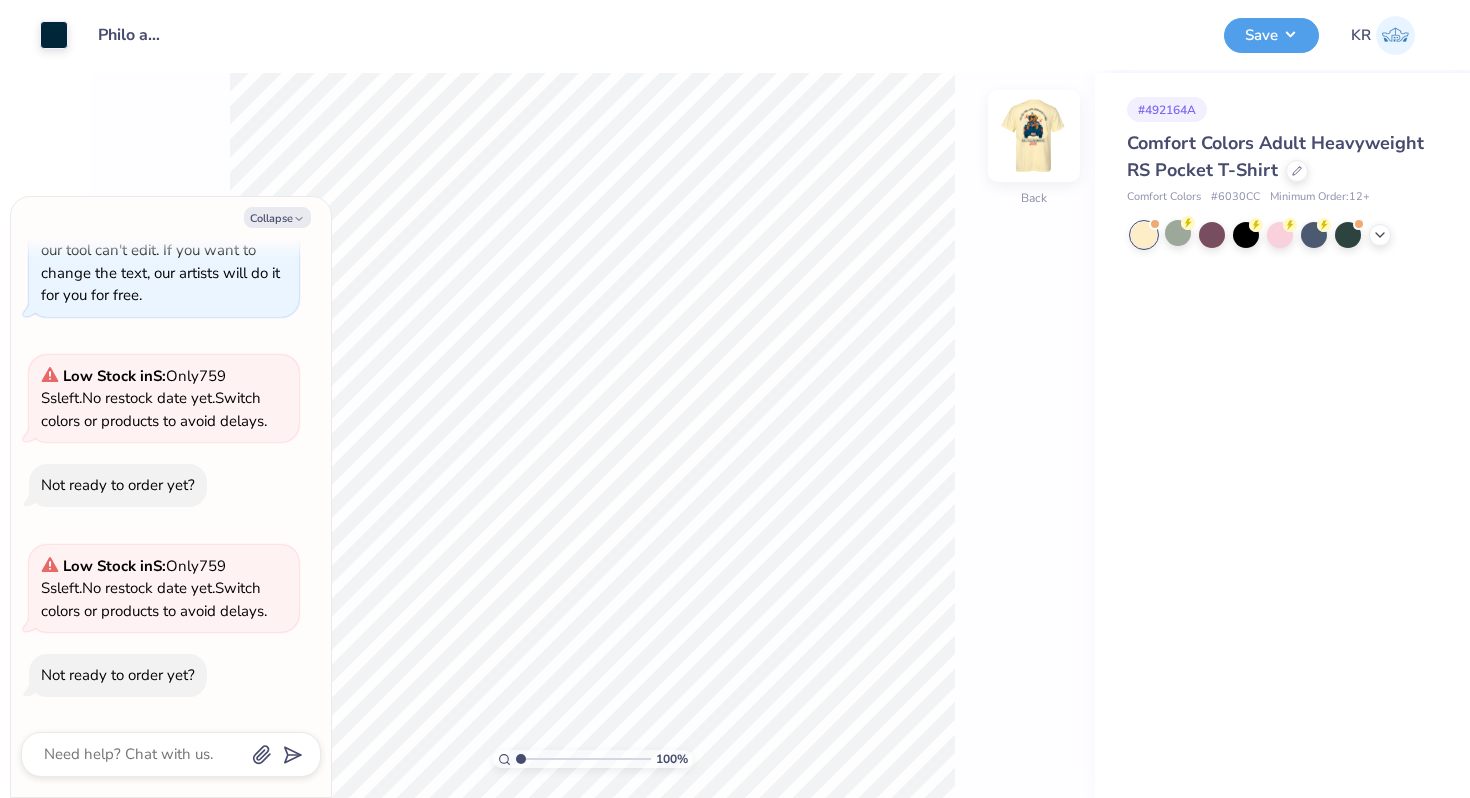 click at bounding box center [1034, 136] 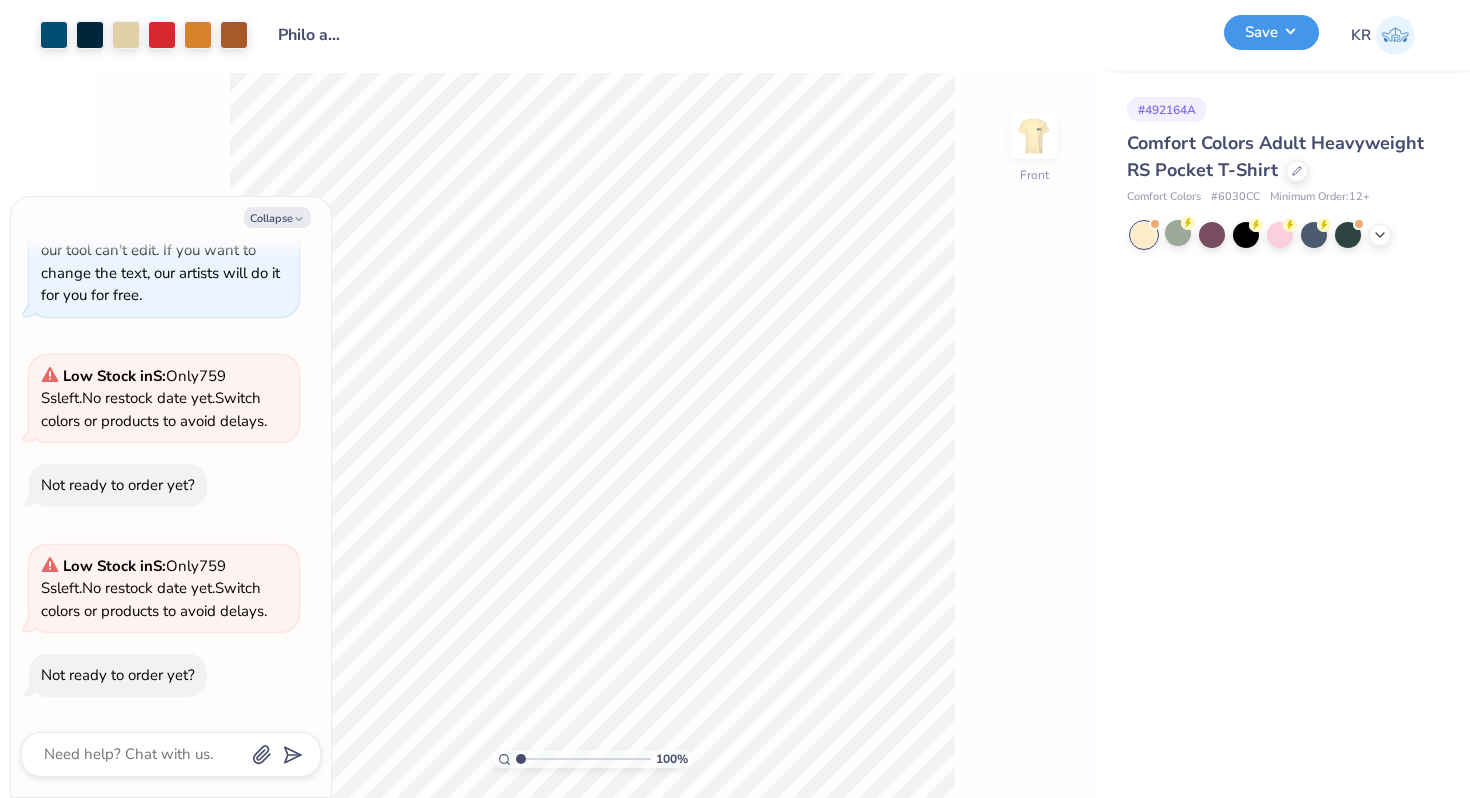 click on "Save" at bounding box center [1271, 32] 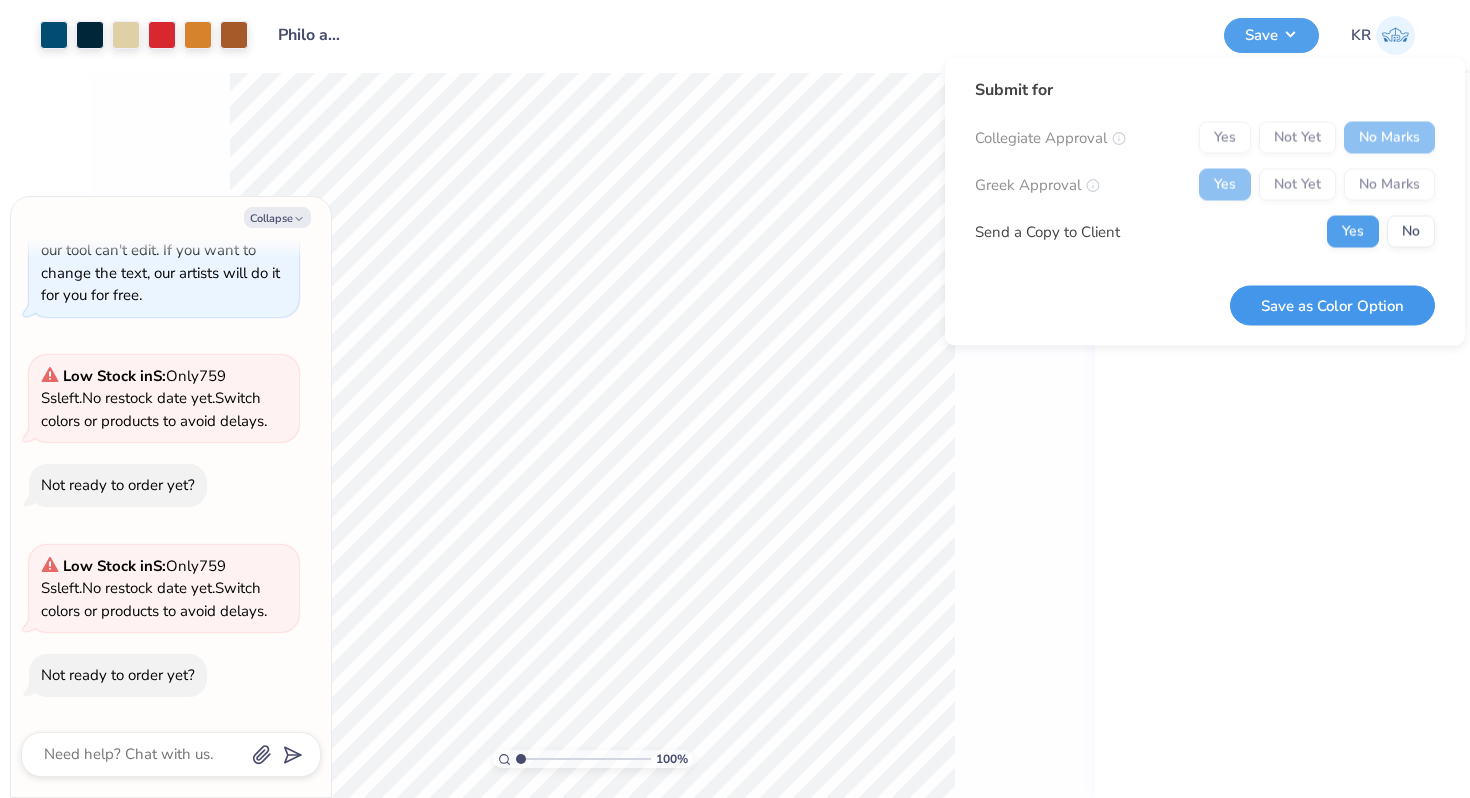 click on "Save as Color Option" at bounding box center [1332, 305] 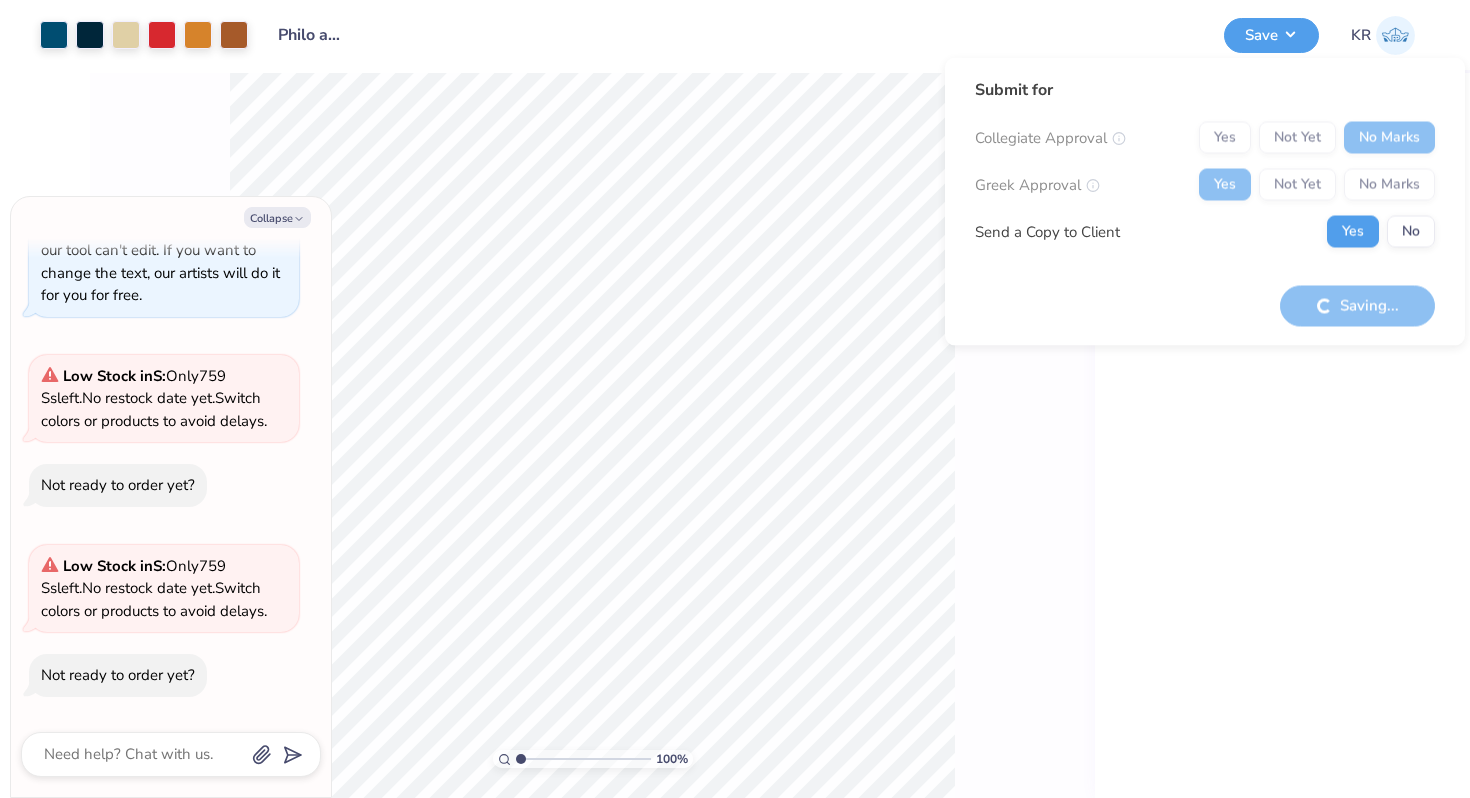 type on "x" 